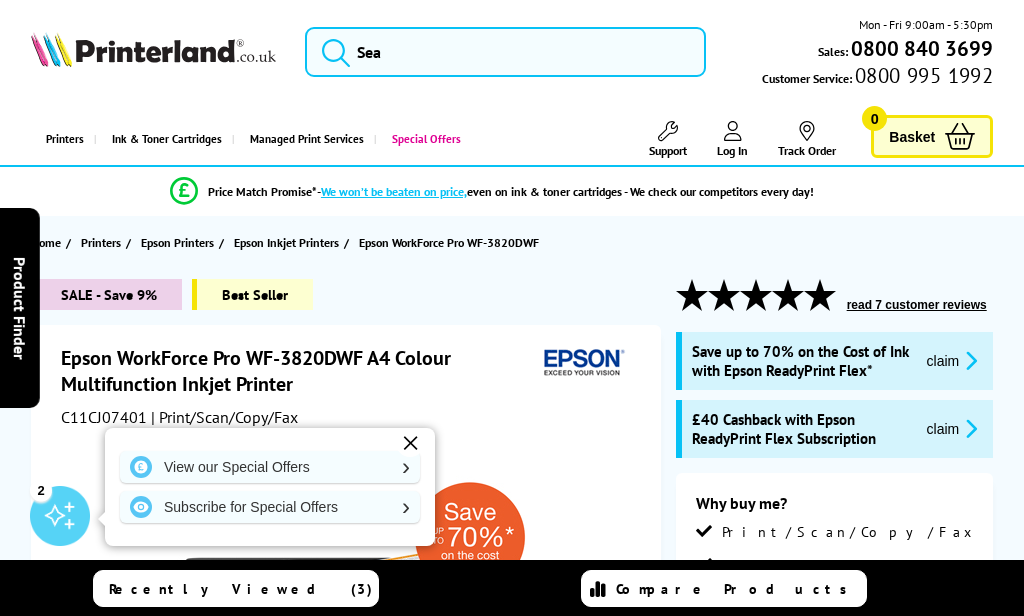 scroll, scrollTop: 0, scrollLeft: 0, axis: both 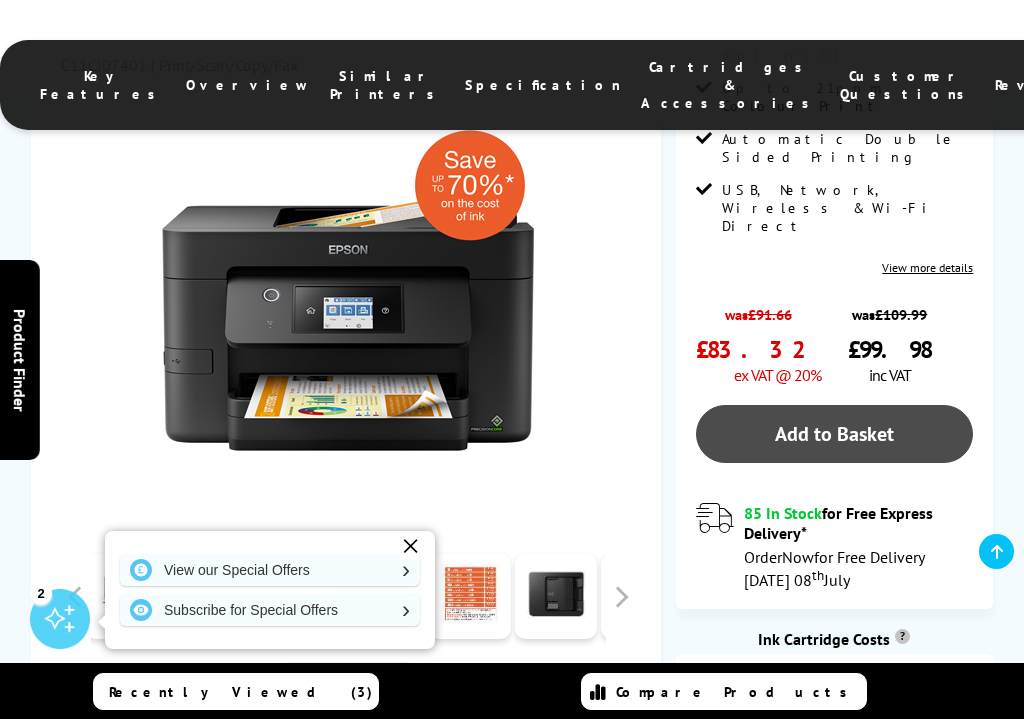 click on "Add to Basket" at bounding box center [835, 434] 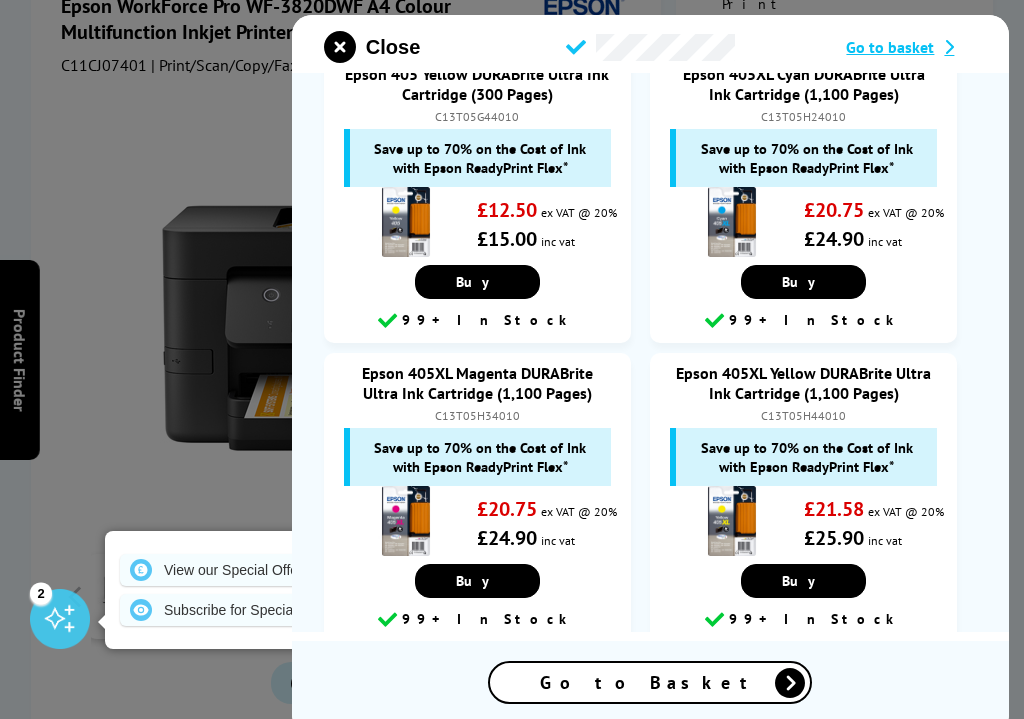 scroll, scrollTop: 694, scrollLeft: 0, axis: vertical 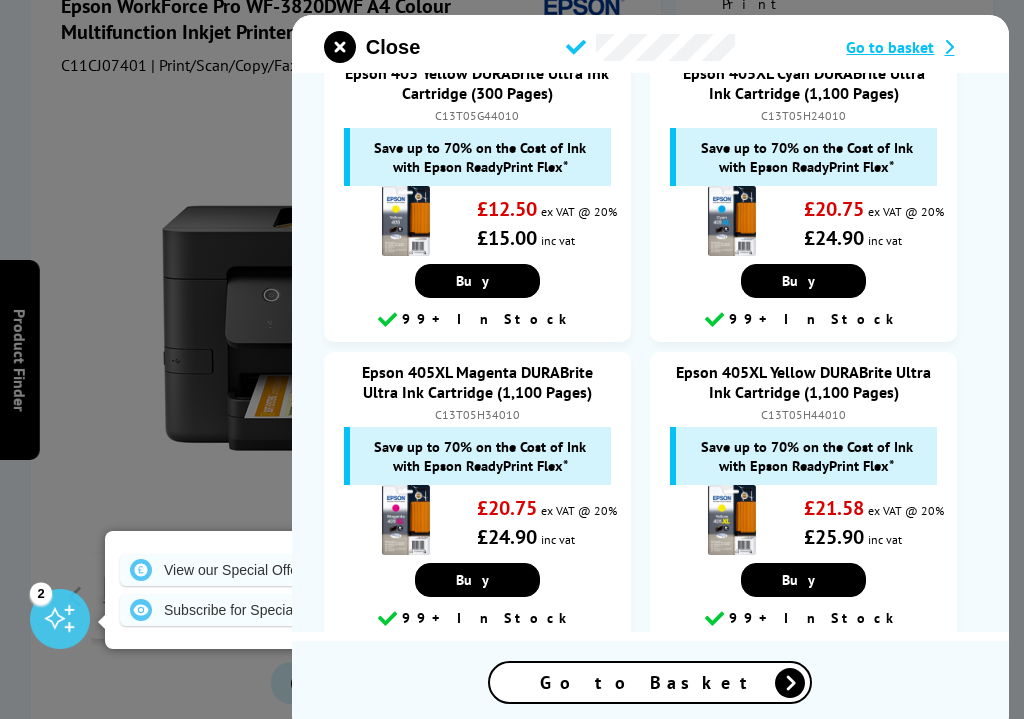 click on "Epson 405XL Yellow DURABrite Ultra Ink Cartridge (1,100 Pages)
C13T05H44010
Save up to 70% on the Cost of Ink with Epson ReadyPrint Flex*
£21.58
ex VAT @ 20%
£25.90
inc vat" at bounding box center (804, 496) 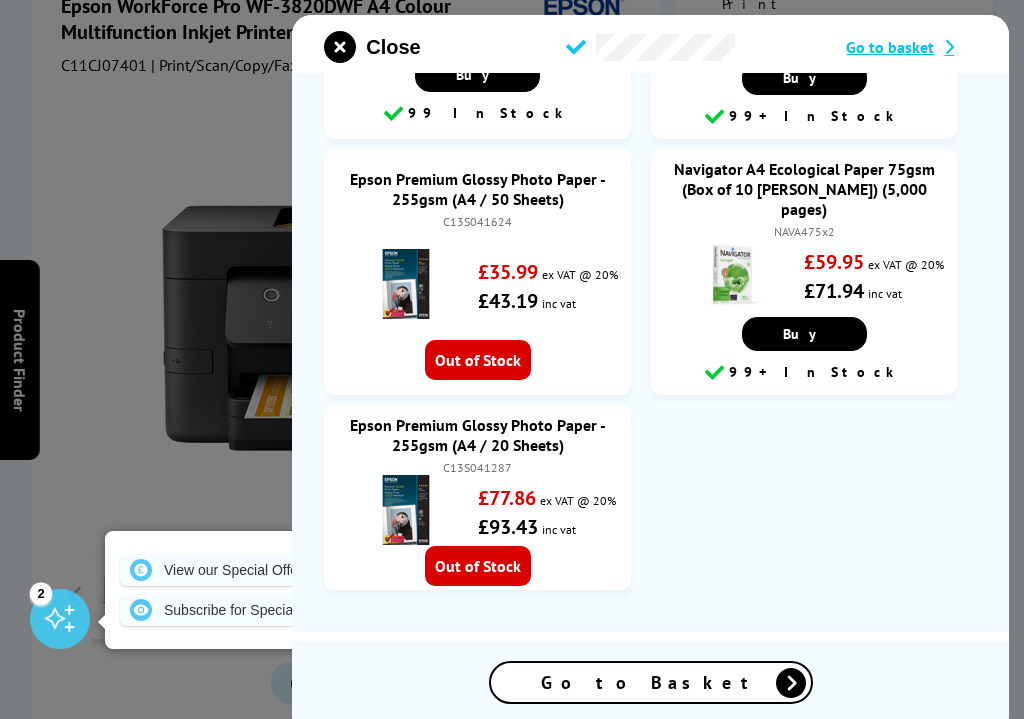 scroll, scrollTop: 3658, scrollLeft: 0, axis: vertical 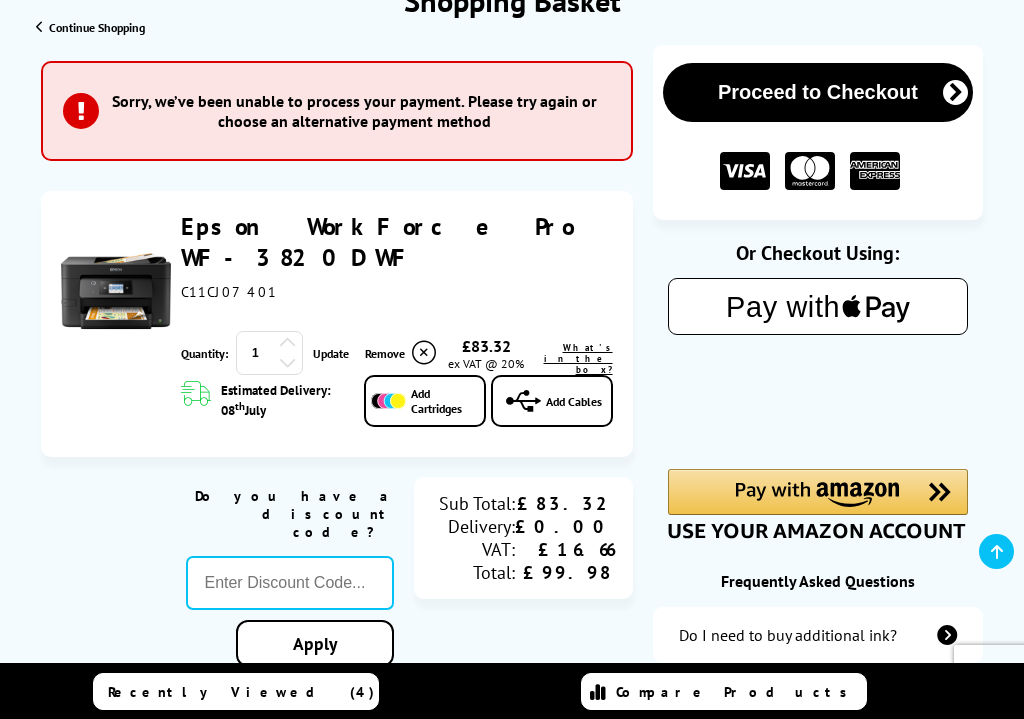 click at bounding box center (745, 171) 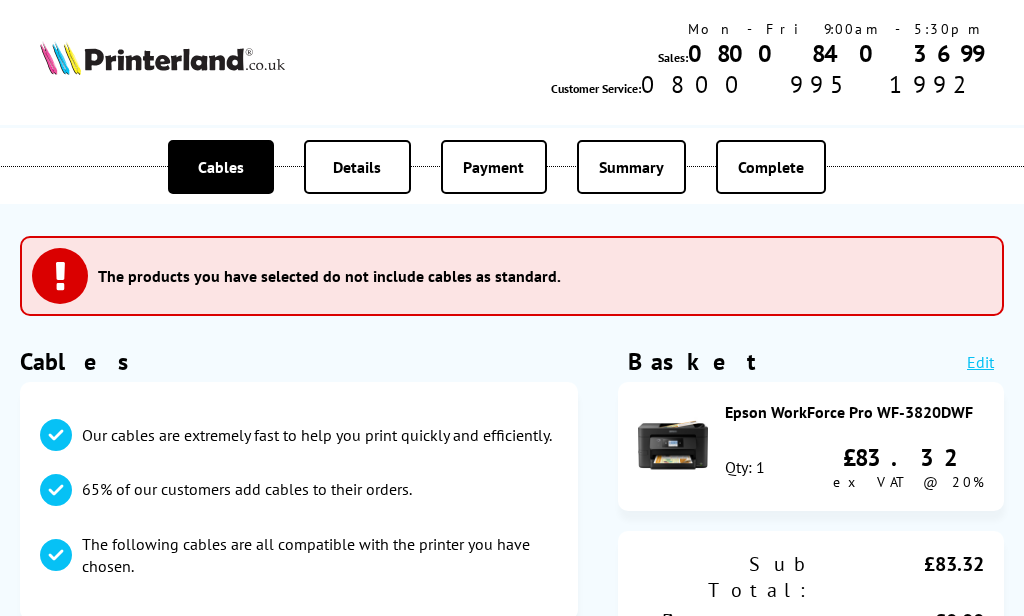 scroll, scrollTop: 0, scrollLeft: 0, axis: both 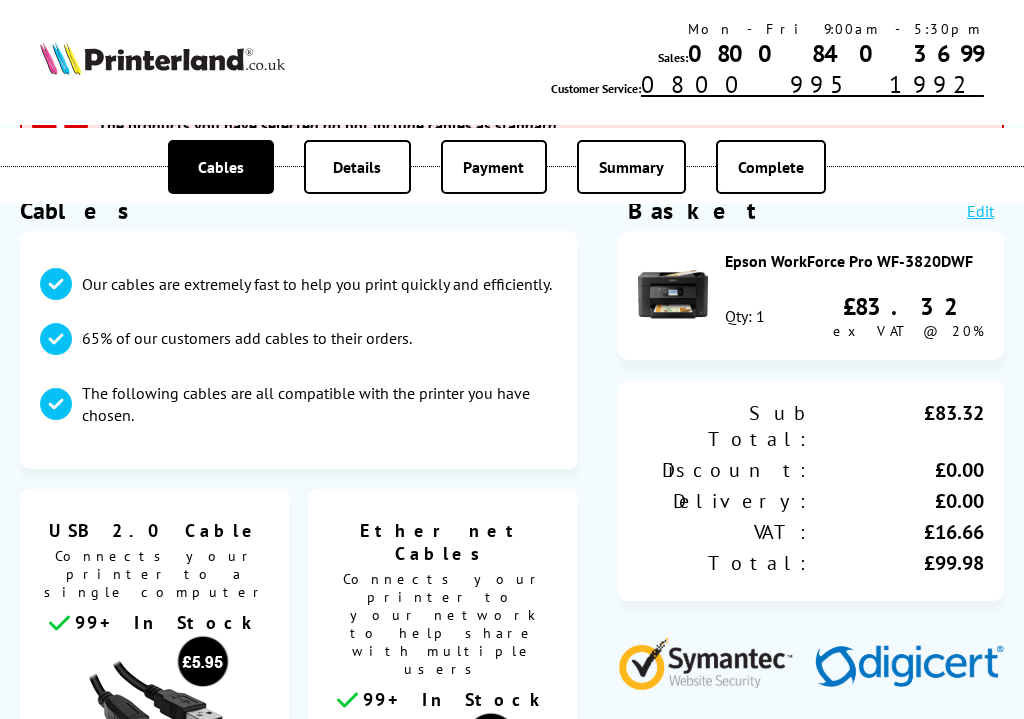 click on "The following cables are all compatible with the printer you have chosen." at bounding box center [299, 404] 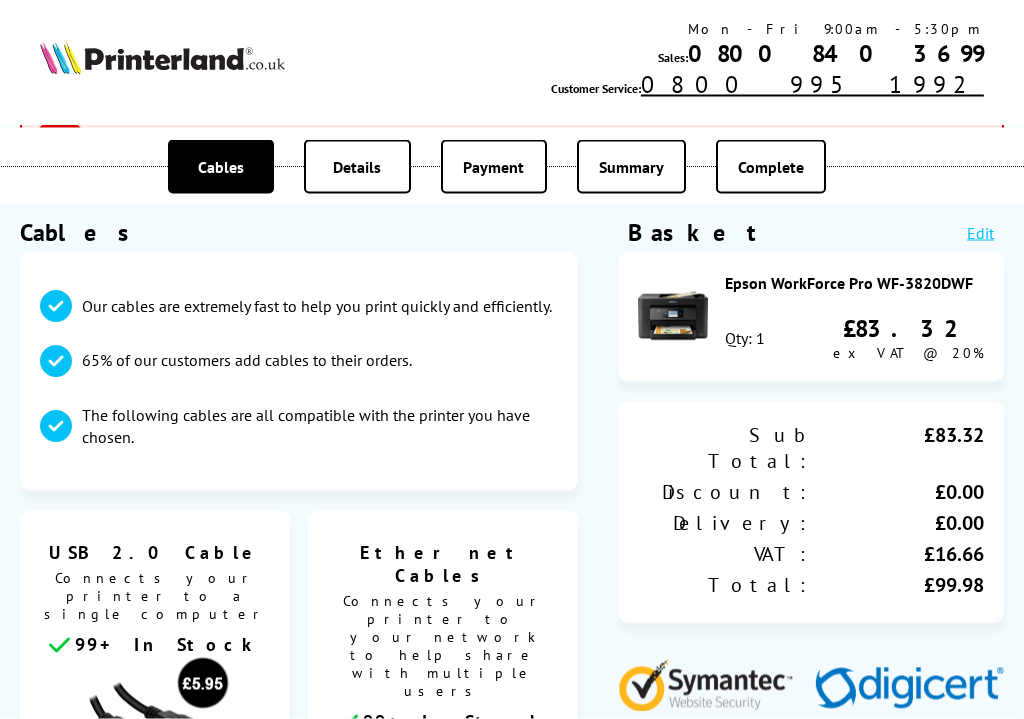 scroll, scrollTop: 131, scrollLeft: 0, axis: vertical 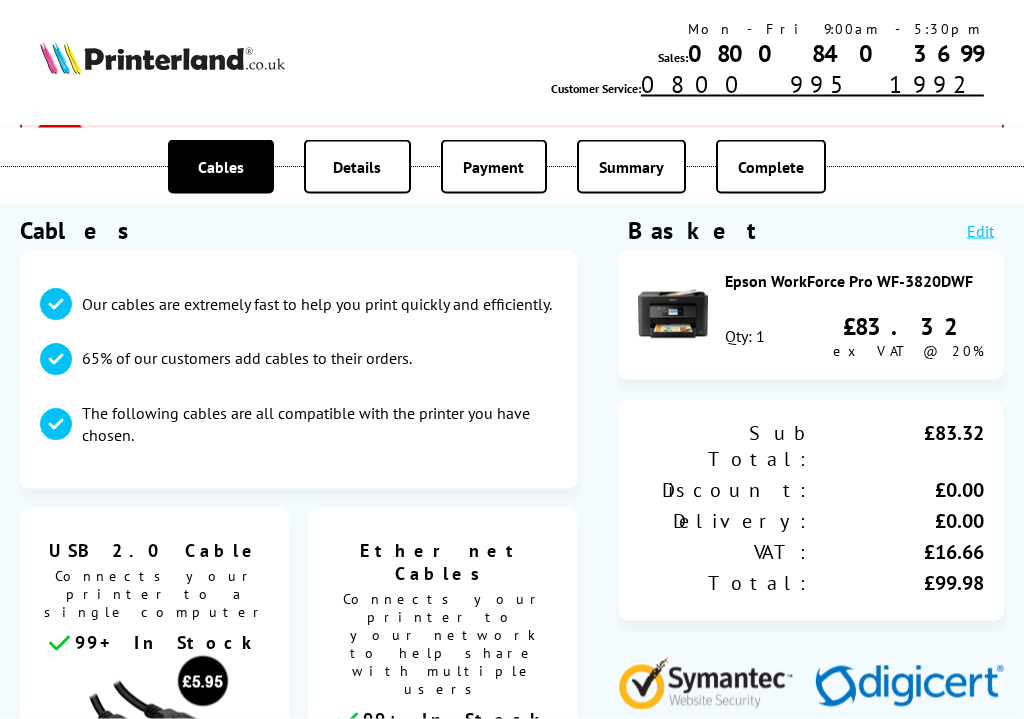 click on "Payment" at bounding box center [493, 167] 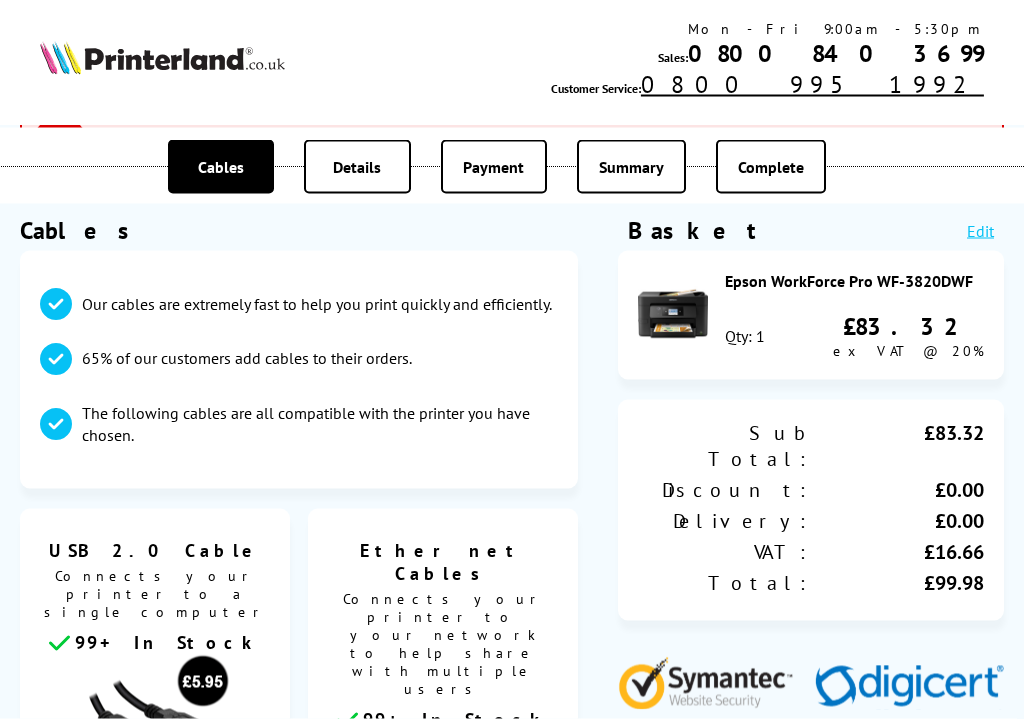 click on "Details" at bounding box center [357, 167] 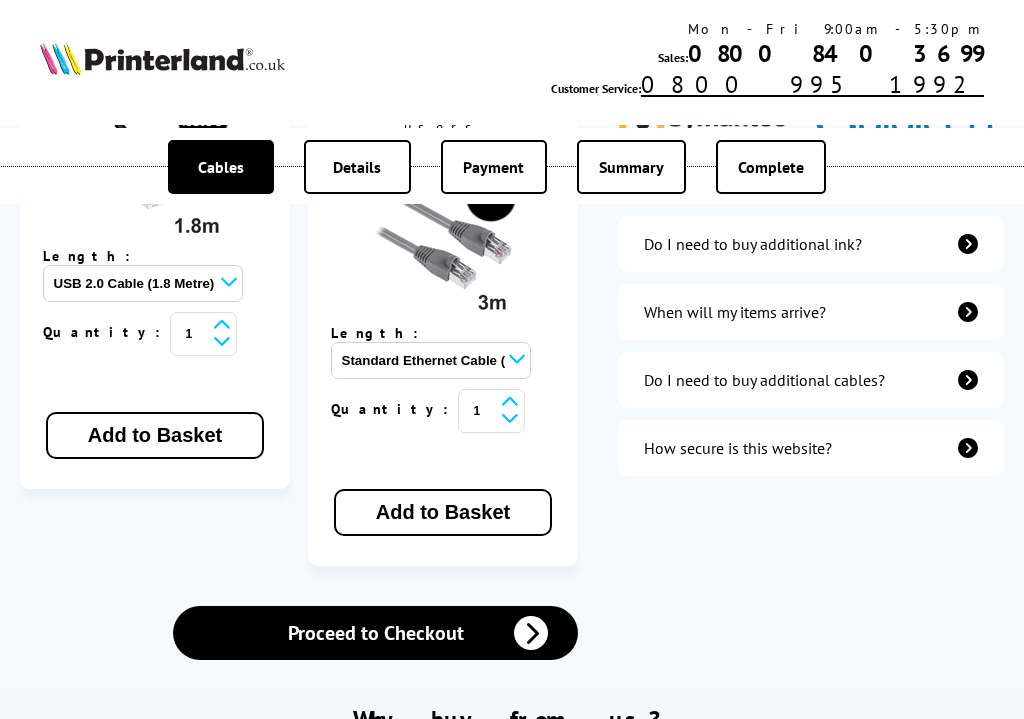 scroll, scrollTop: 717, scrollLeft: 0, axis: vertical 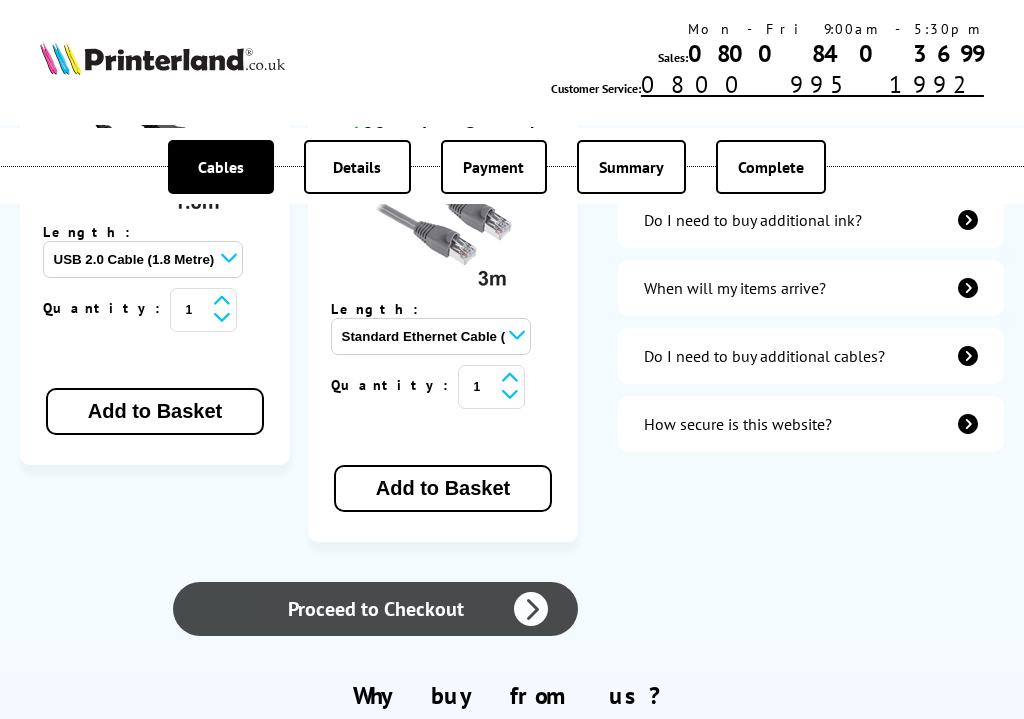 click at bounding box center [531, 609] 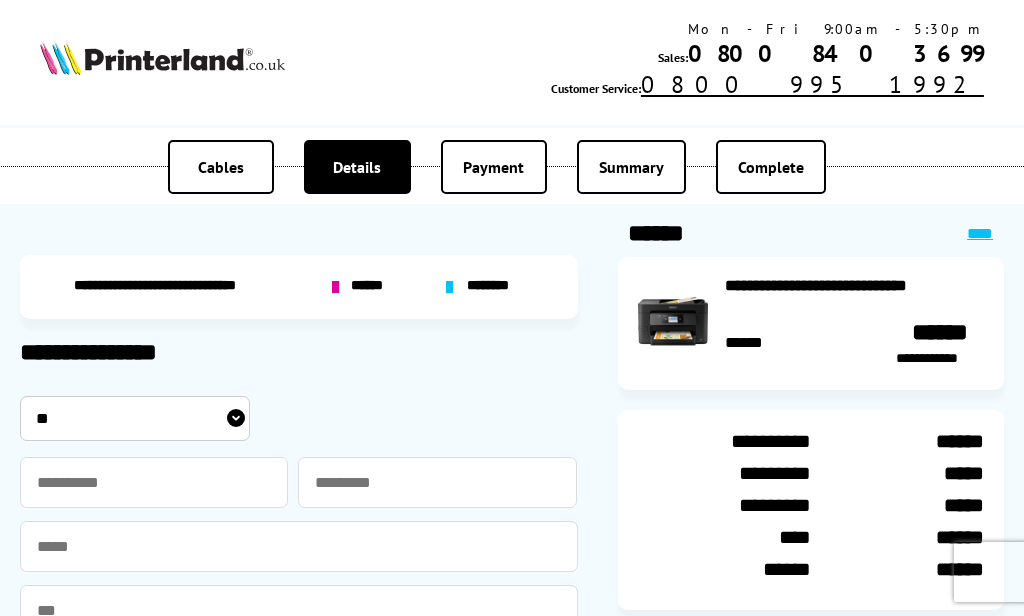 scroll, scrollTop: 0, scrollLeft: 0, axis: both 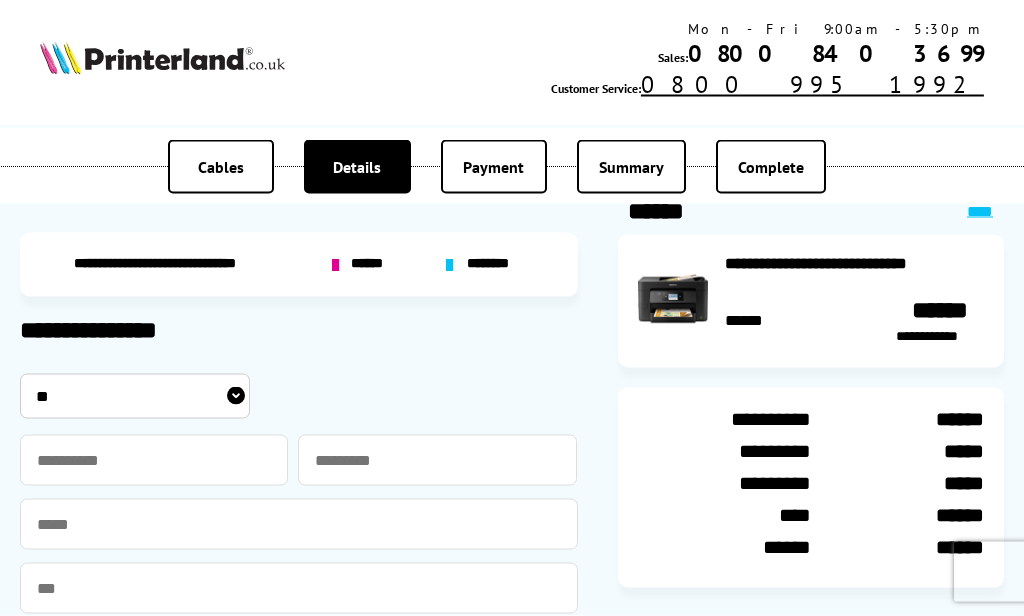 click on "Payment" at bounding box center [493, 167] 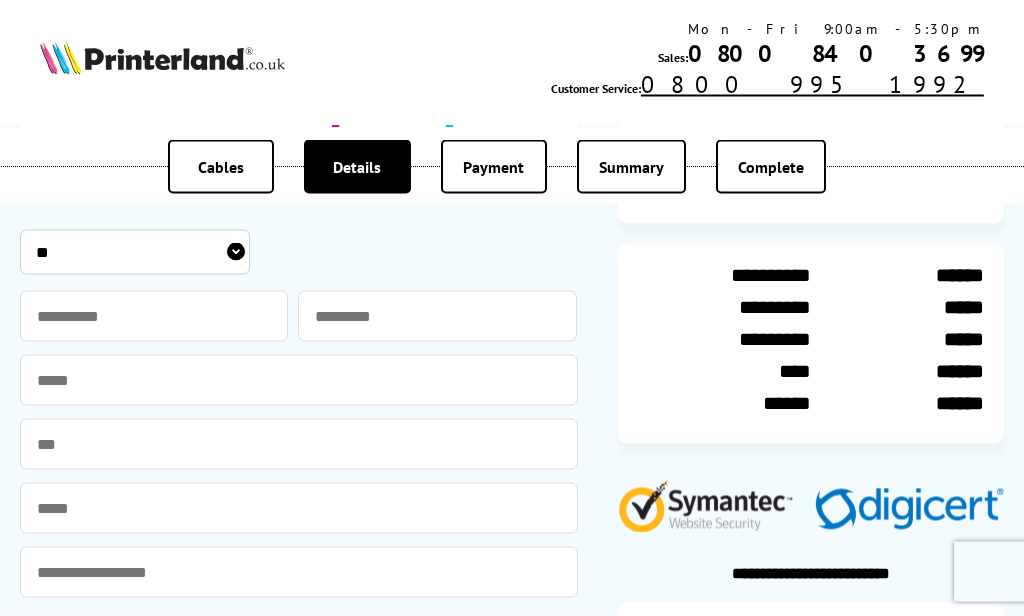 scroll, scrollTop: 155, scrollLeft: 0, axis: vertical 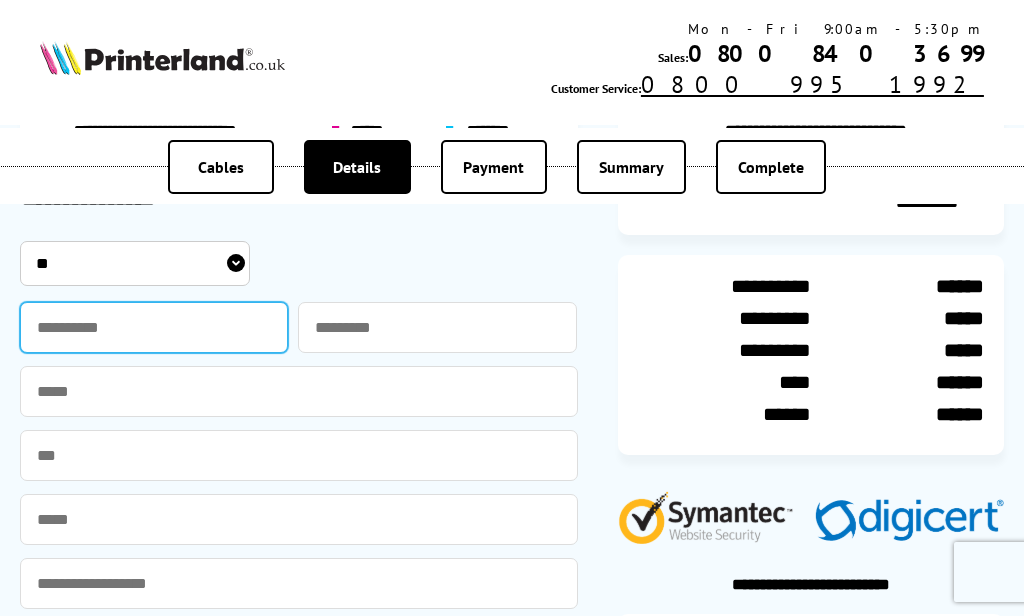 click at bounding box center (154, 327) 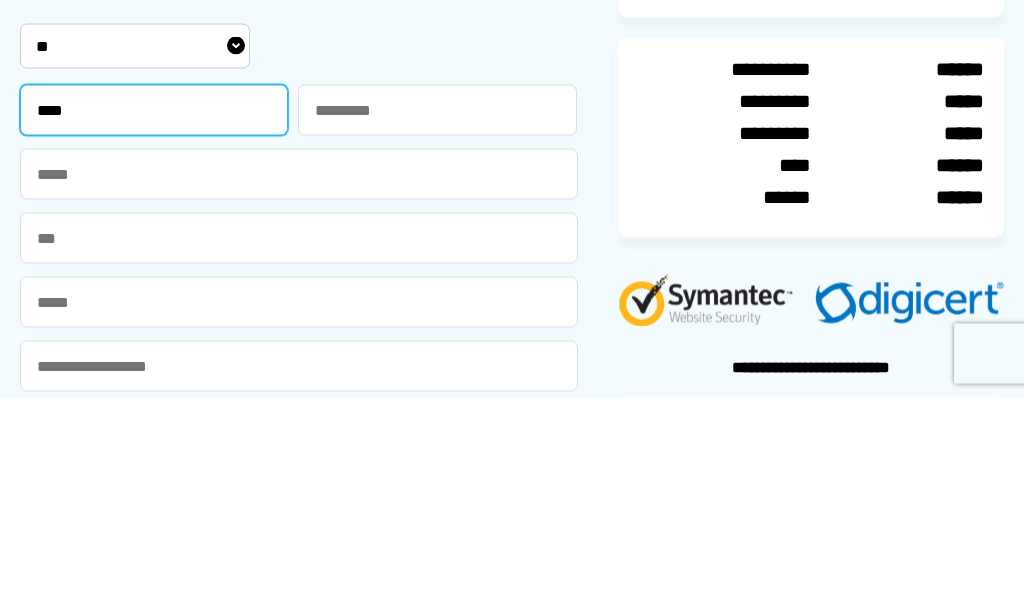 type on "***" 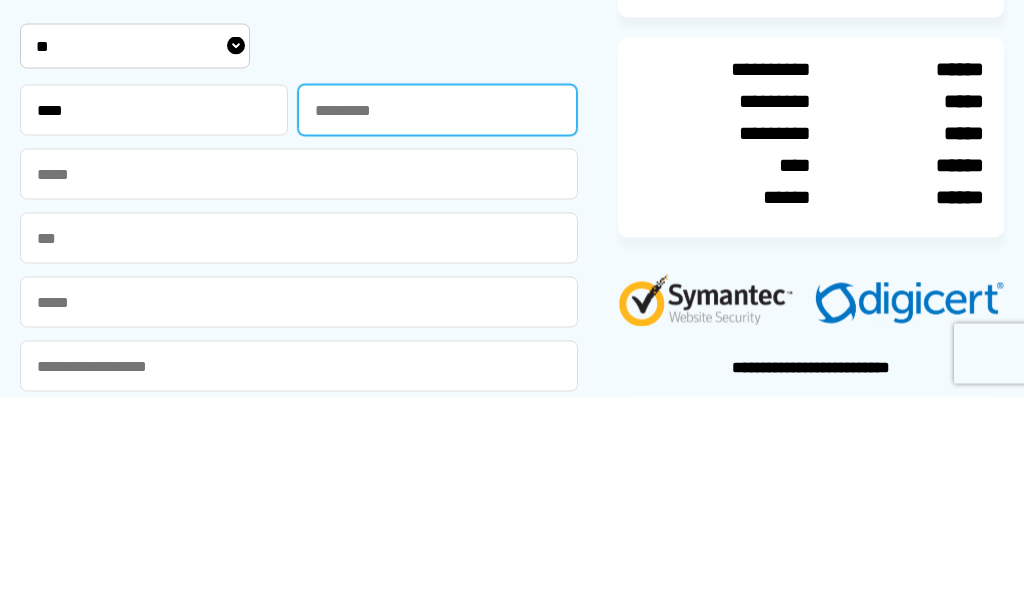 click at bounding box center (437, 328) 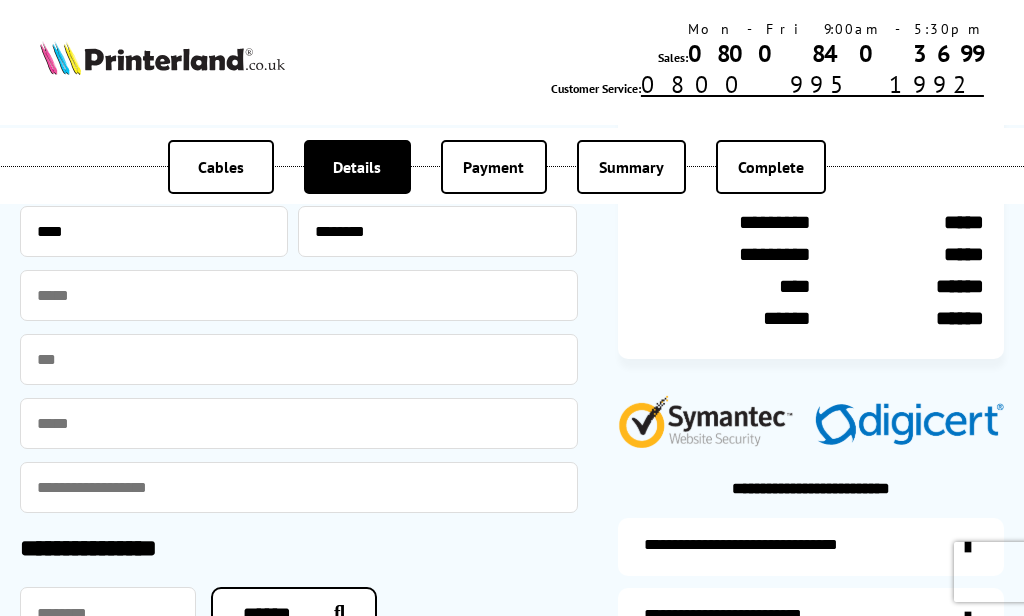 scroll, scrollTop: 250, scrollLeft: 0, axis: vertical 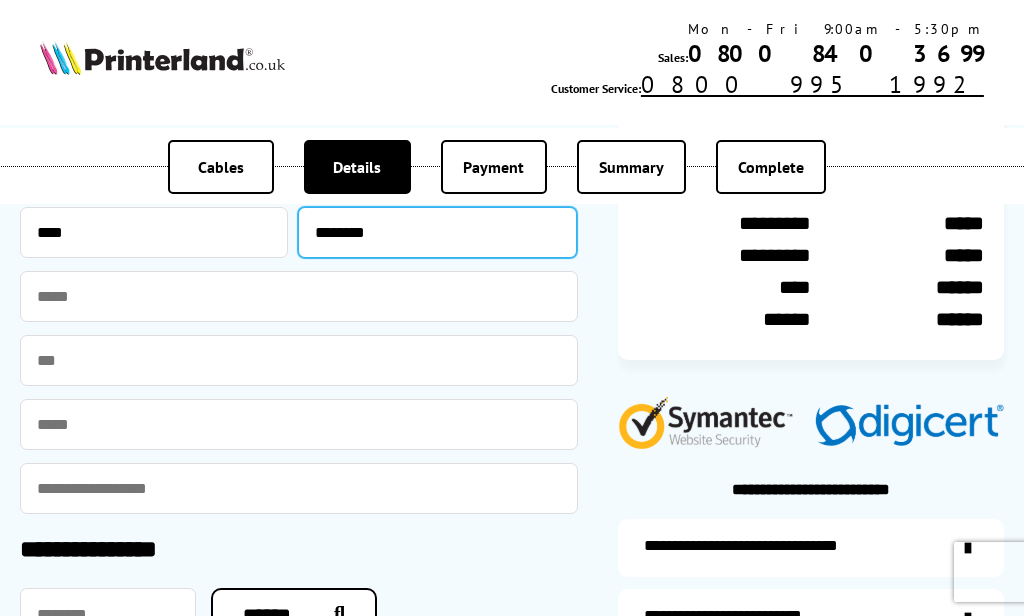 type on "********" 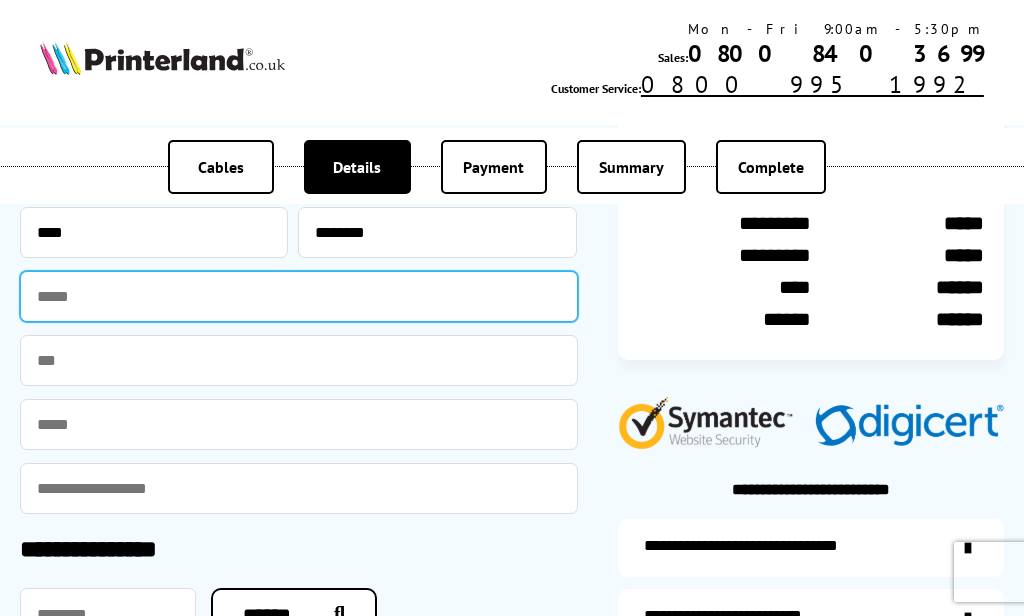 click at bounding box center (299, 296) 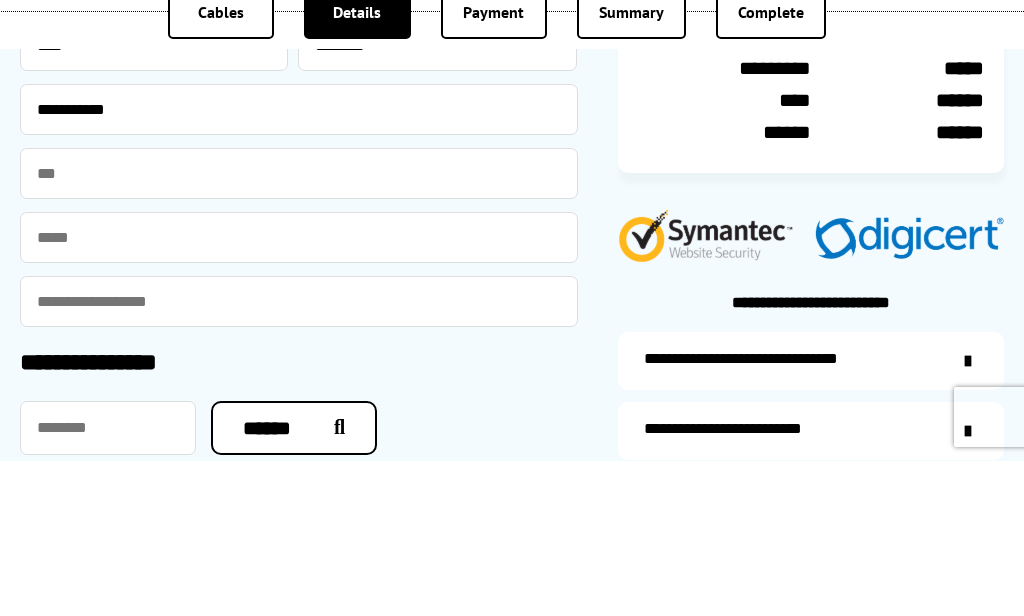scroll, scrollTop: 290, scrollLeft: 0, axis: vertical 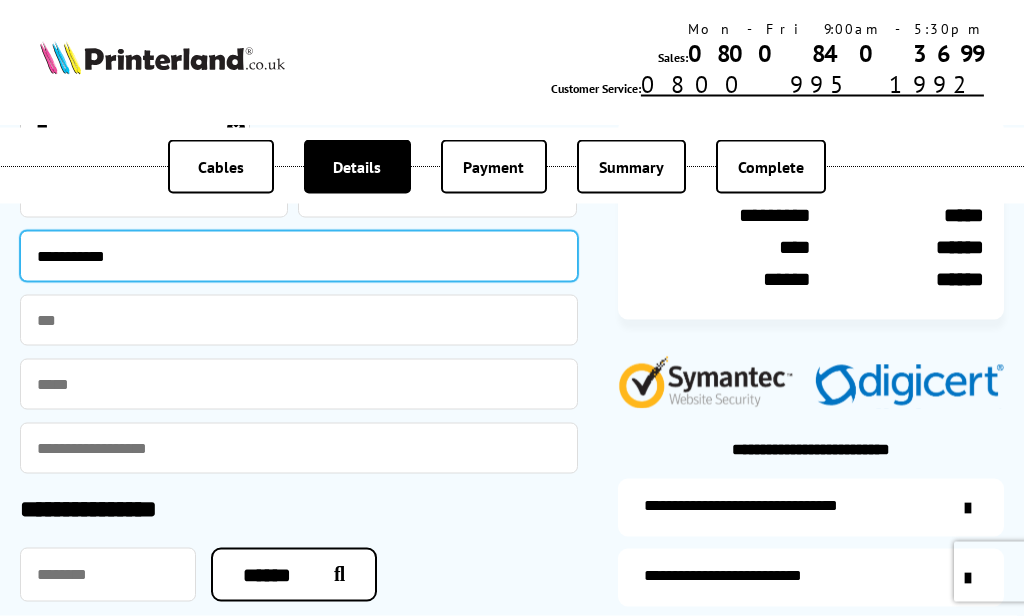 type on "**********" 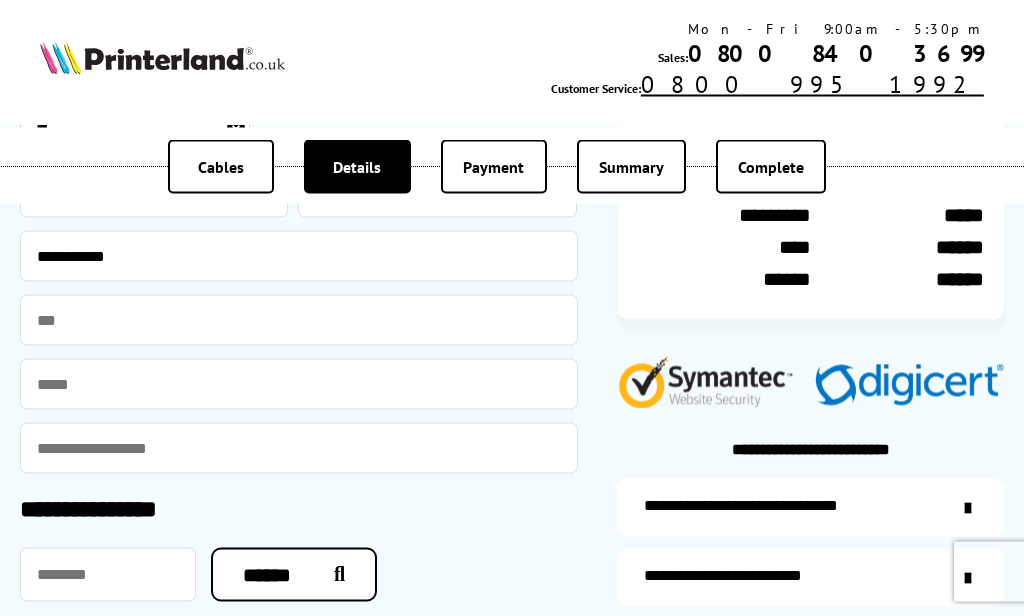 click at bounding box center (299, 384) 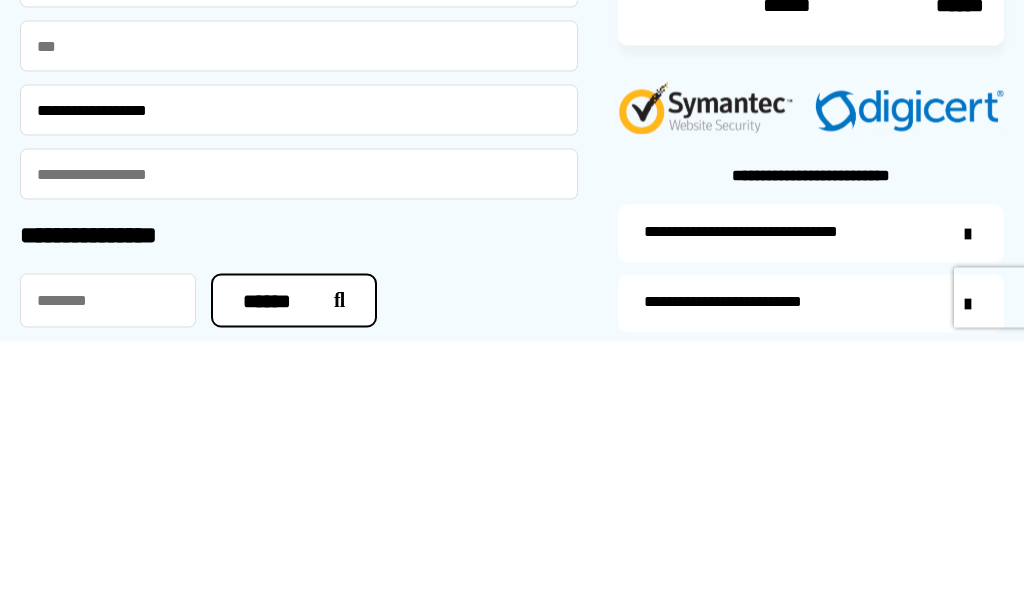 type on "**********" 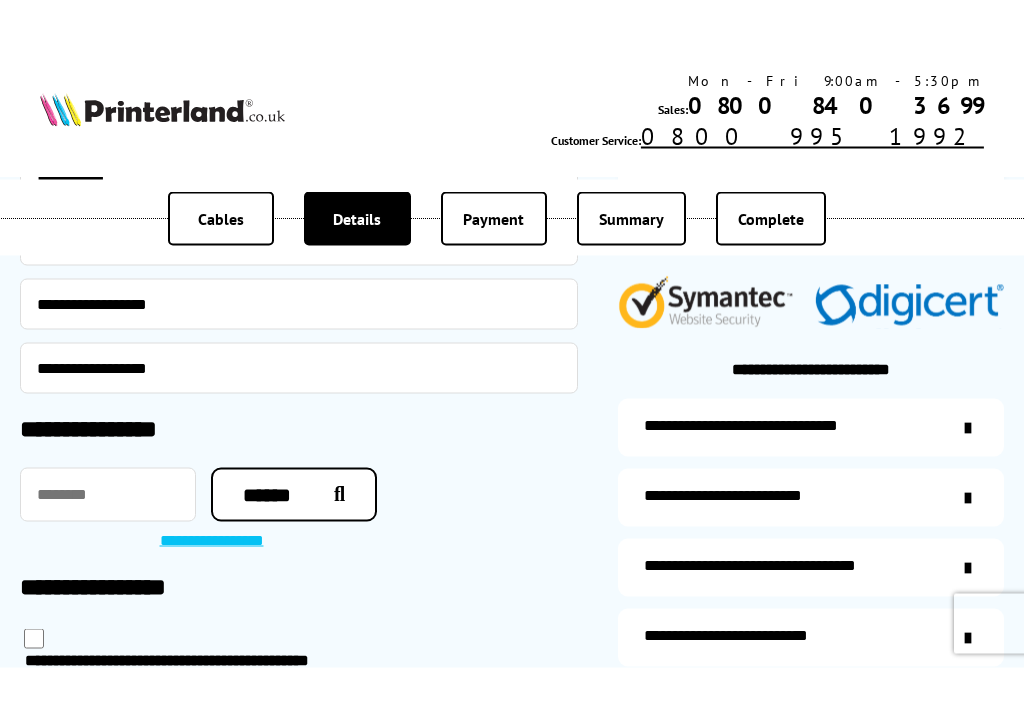 scroll, scrollTop: 423, scrollLeft: 0, axis: vertical 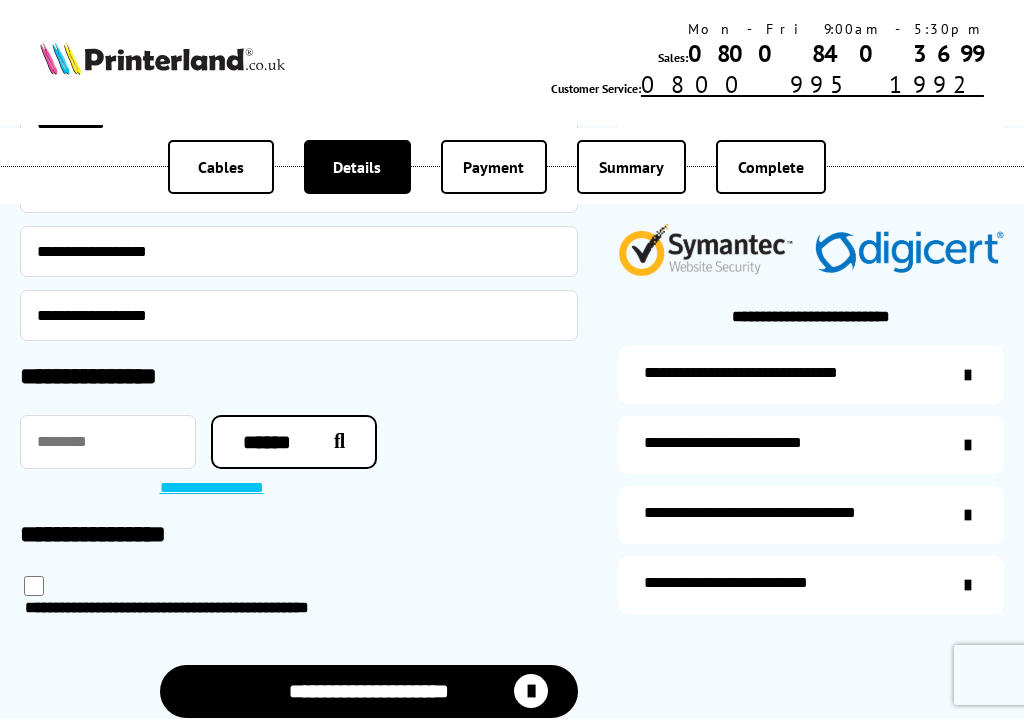 type on "**********" 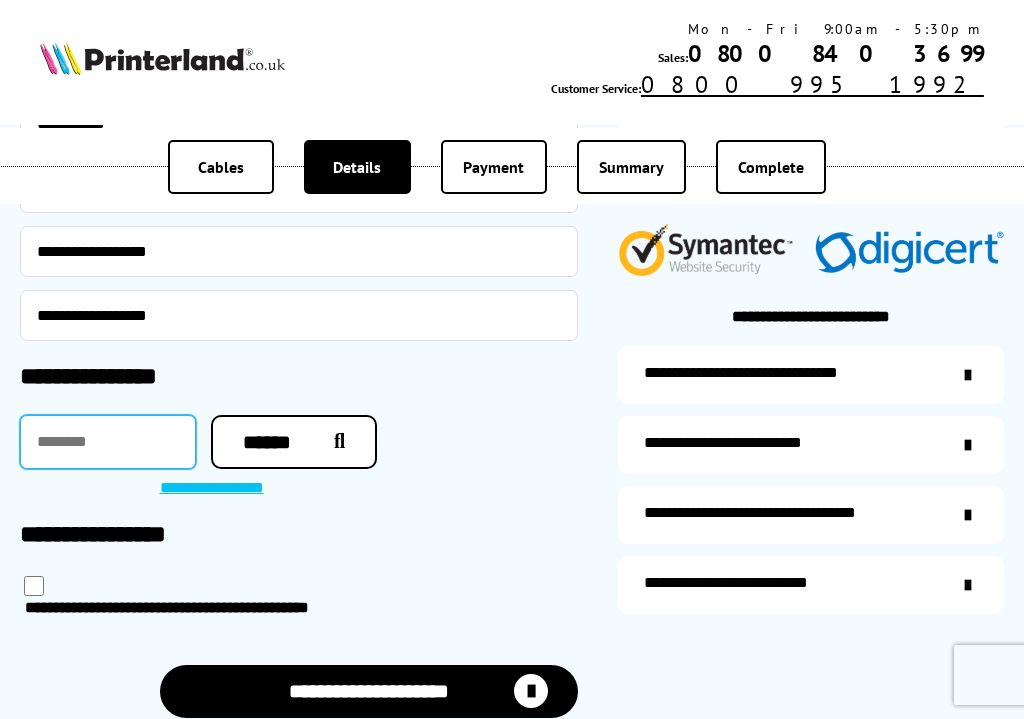 click at bounding box center (108, 442) 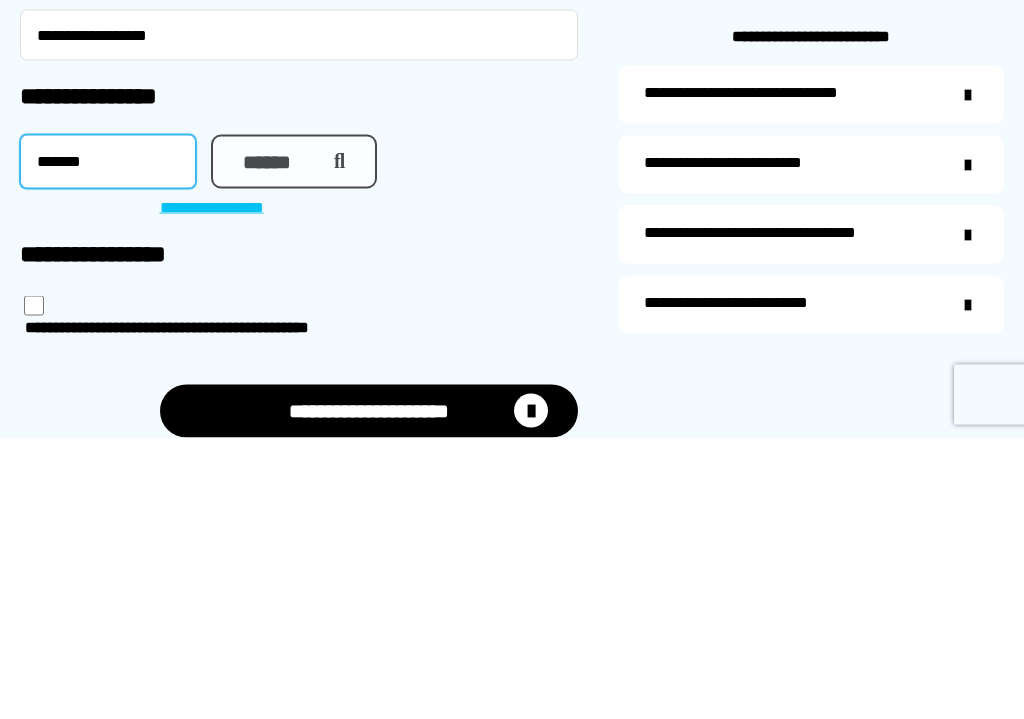 type on "*******" 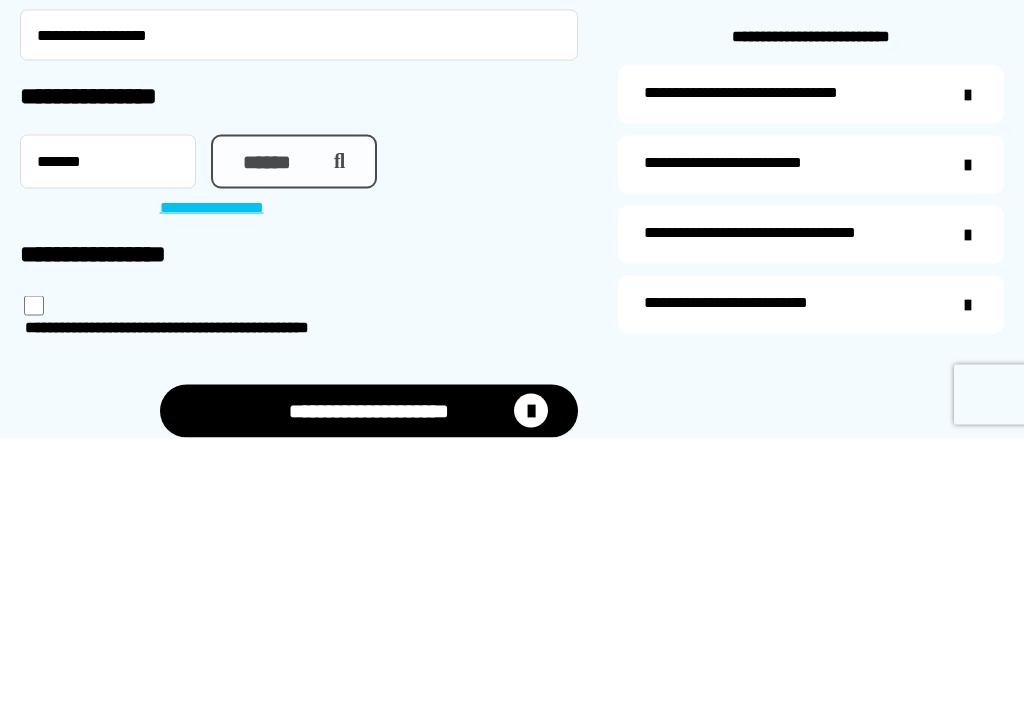 click at bounding box center [334, 442] 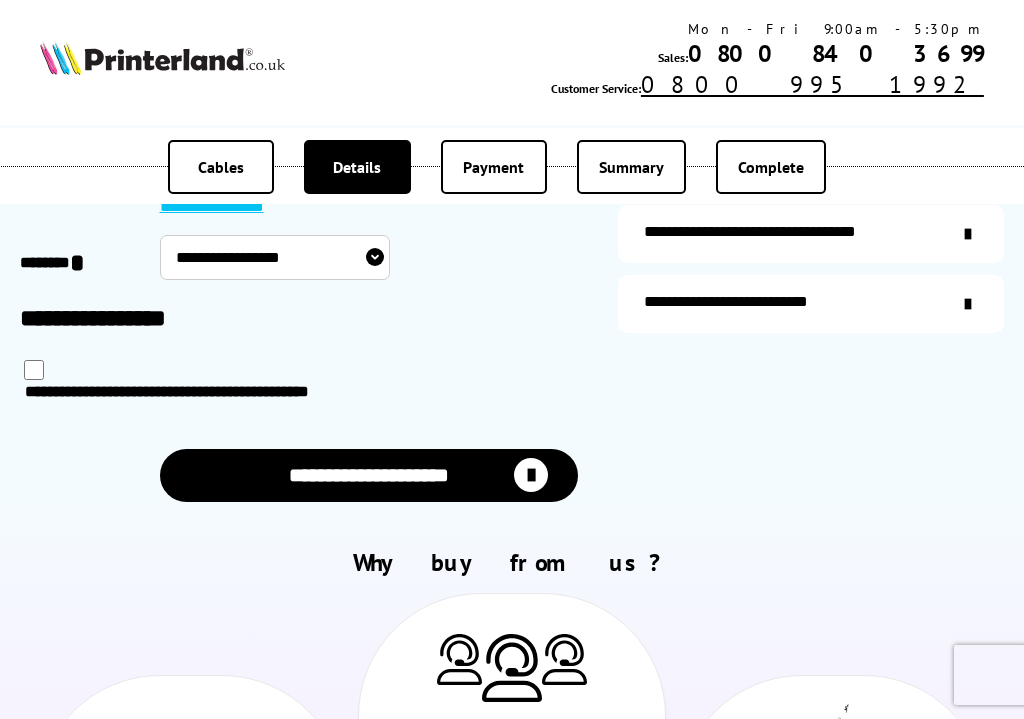click at bounding box center [531, 475] 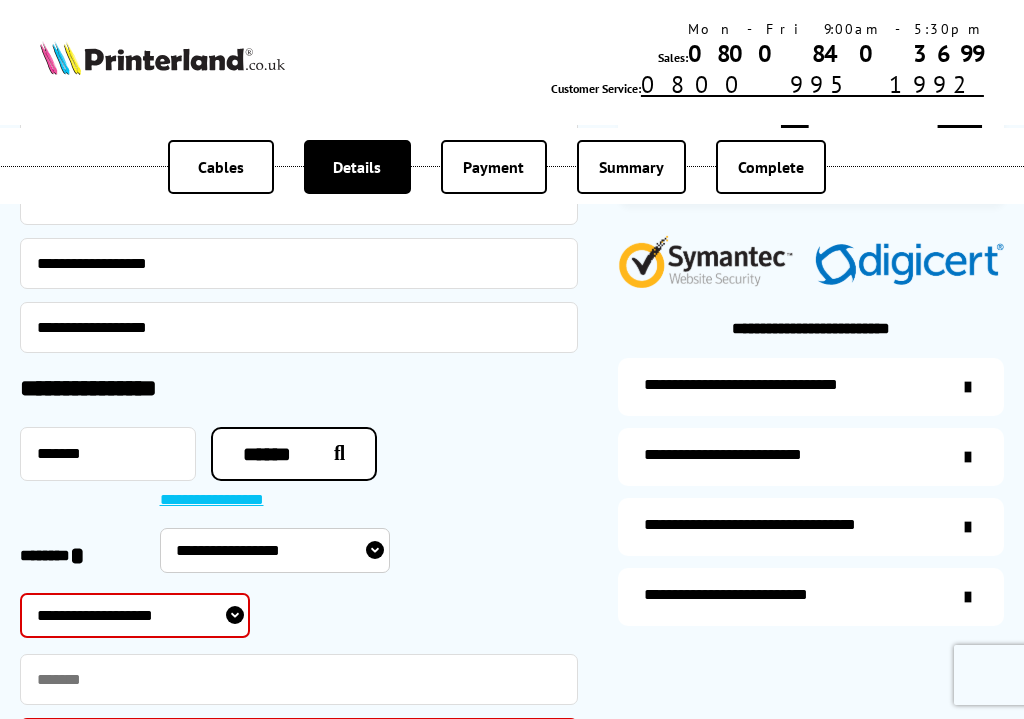 select on "**********" 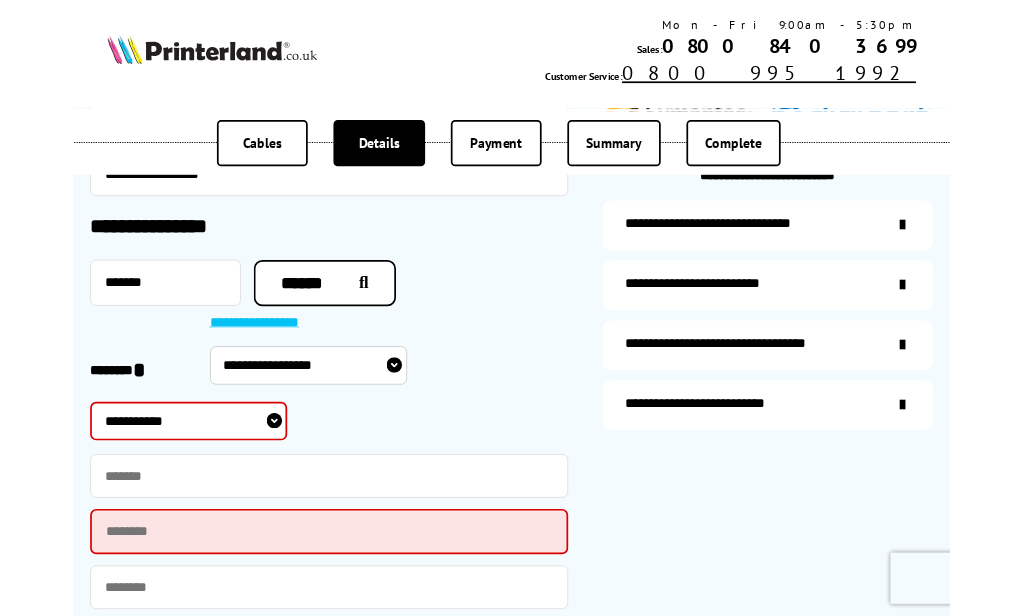 scroll, scrollTop: 818, scrollLeft: 0, axis: vertical 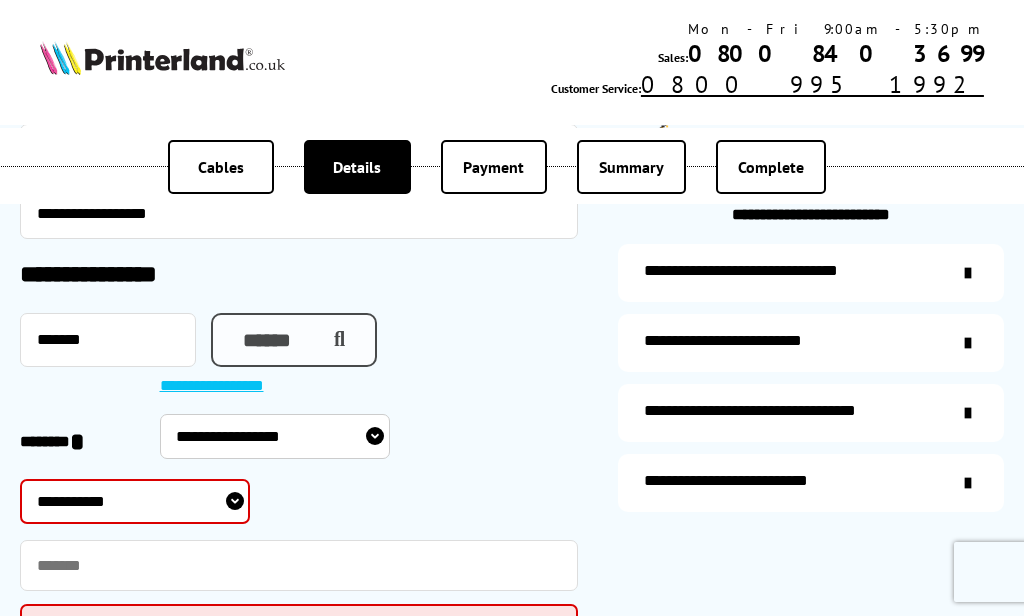 click at bounding box center [334, 340] 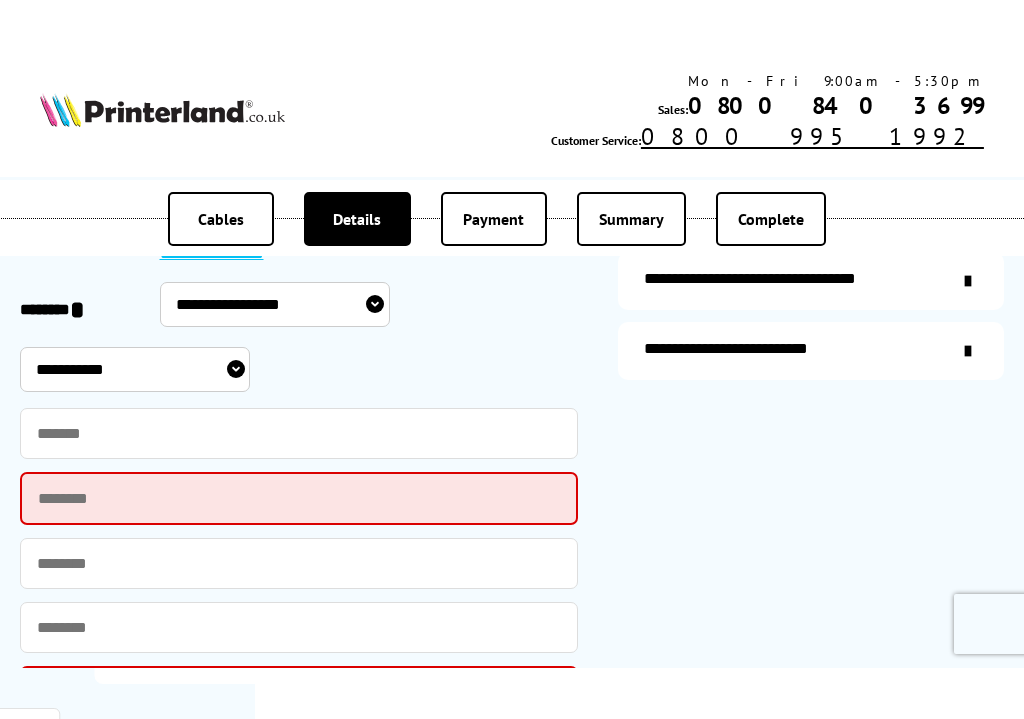scroll, scrollTop: 1001, scrollLeft: 0, axis: vertical 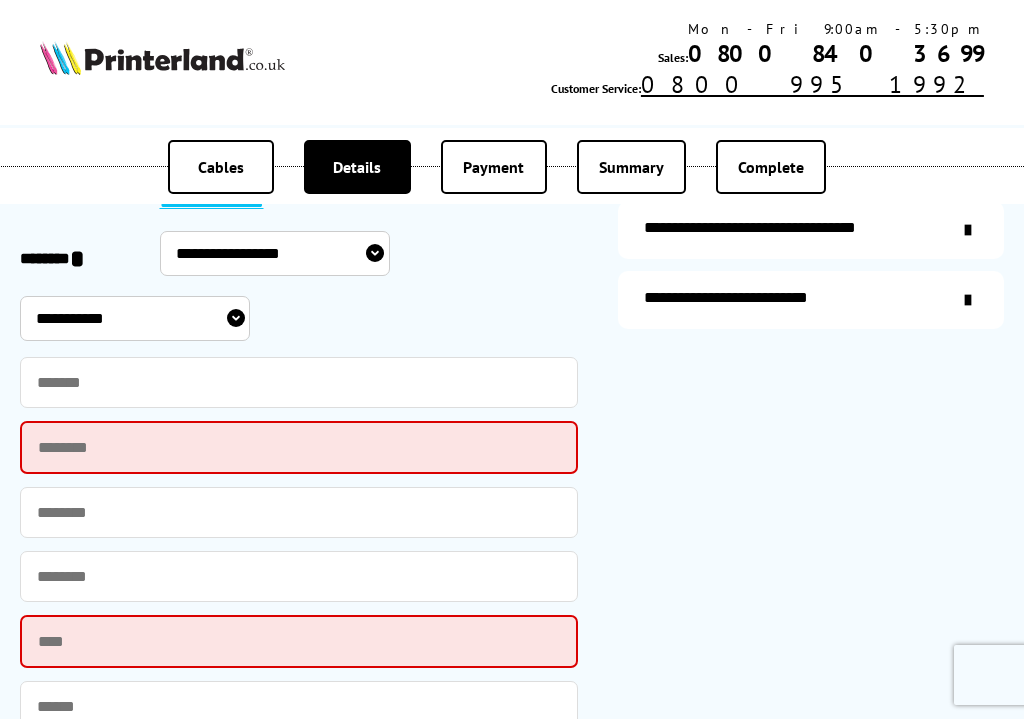 click on "**********" at bounding box center (275, 253) 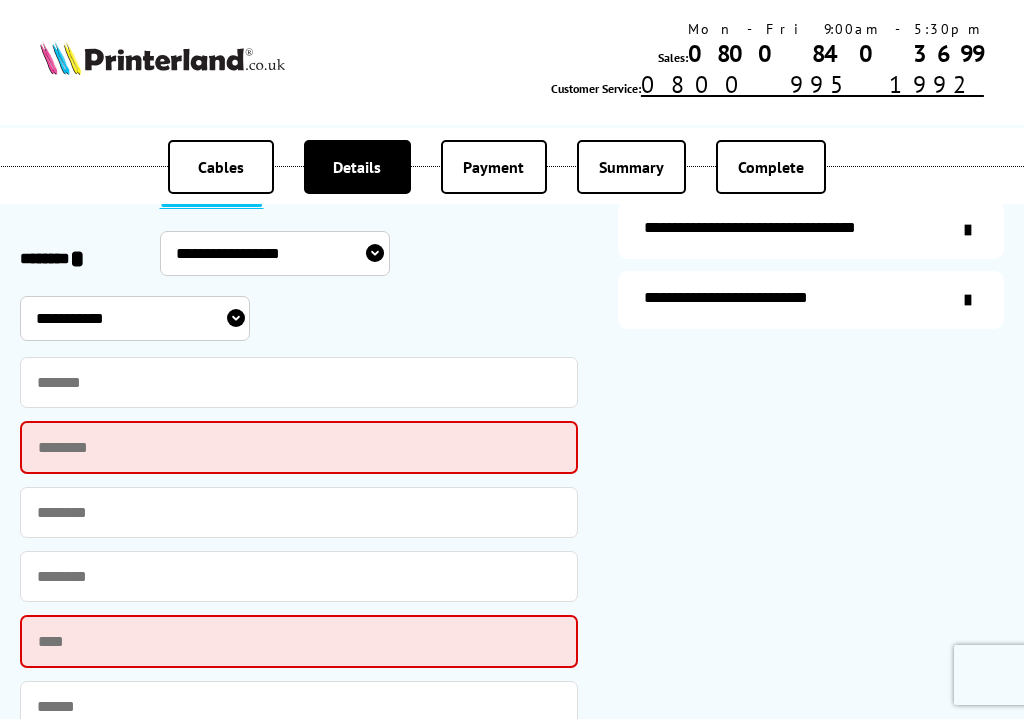 select on "**********" 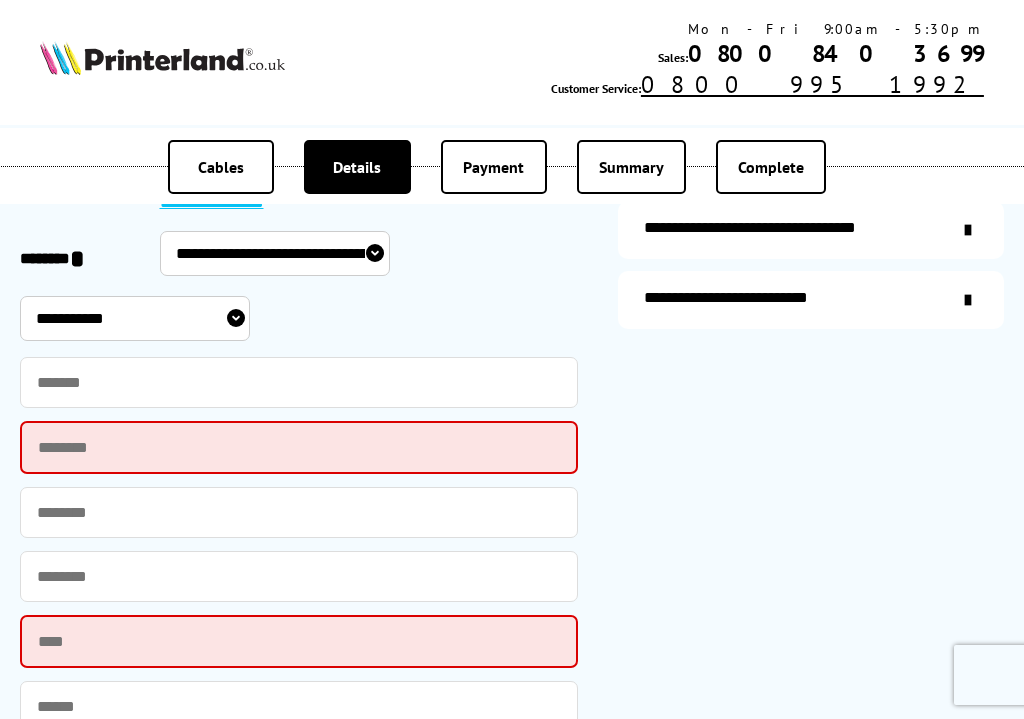 type on "**********" 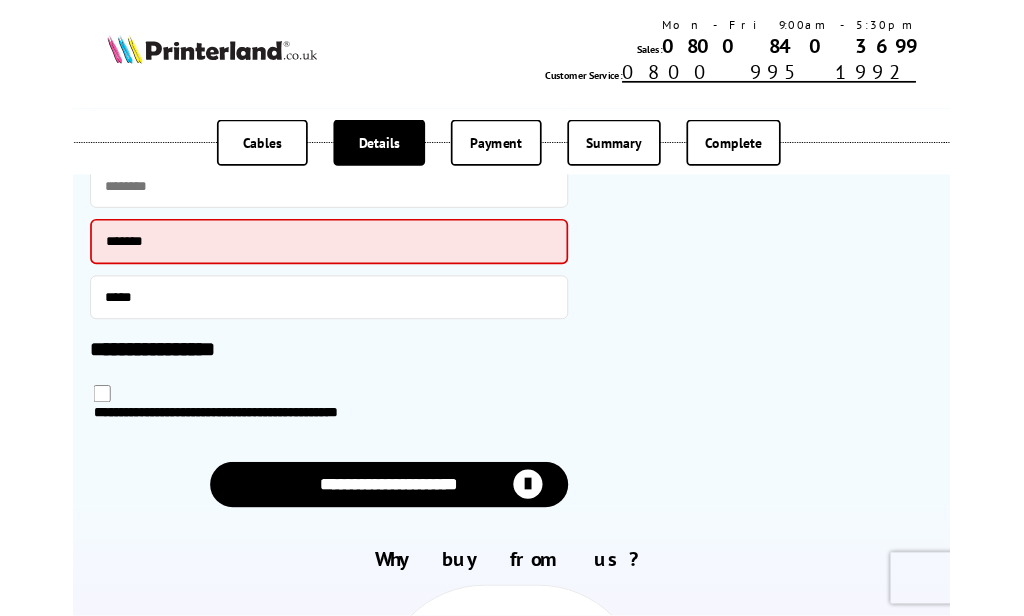 scroll, scrollTop: 1264, scrollLeft: 0, axis: vertical 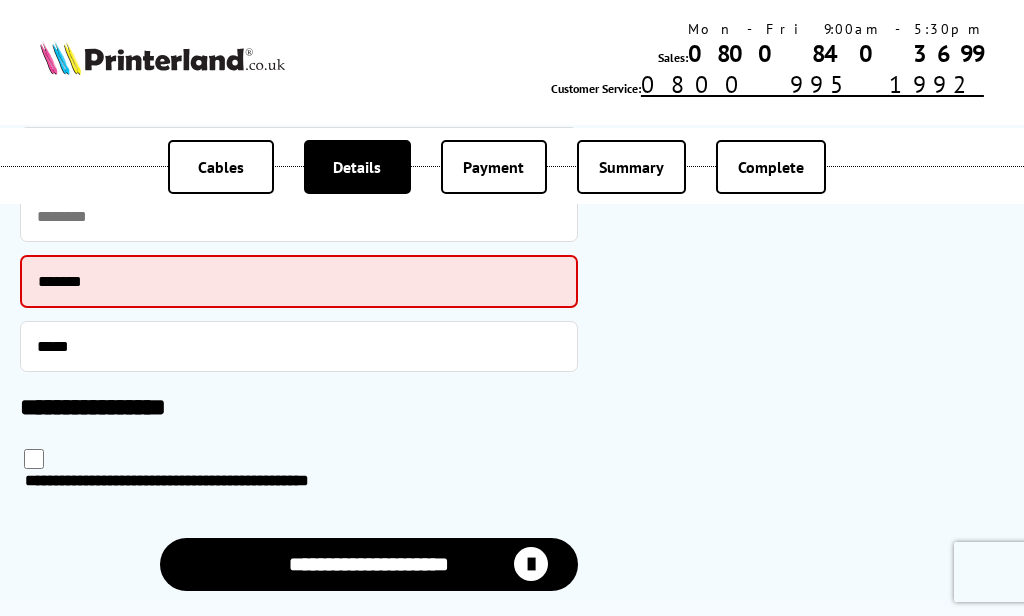 click at bounding box center (531, 564) 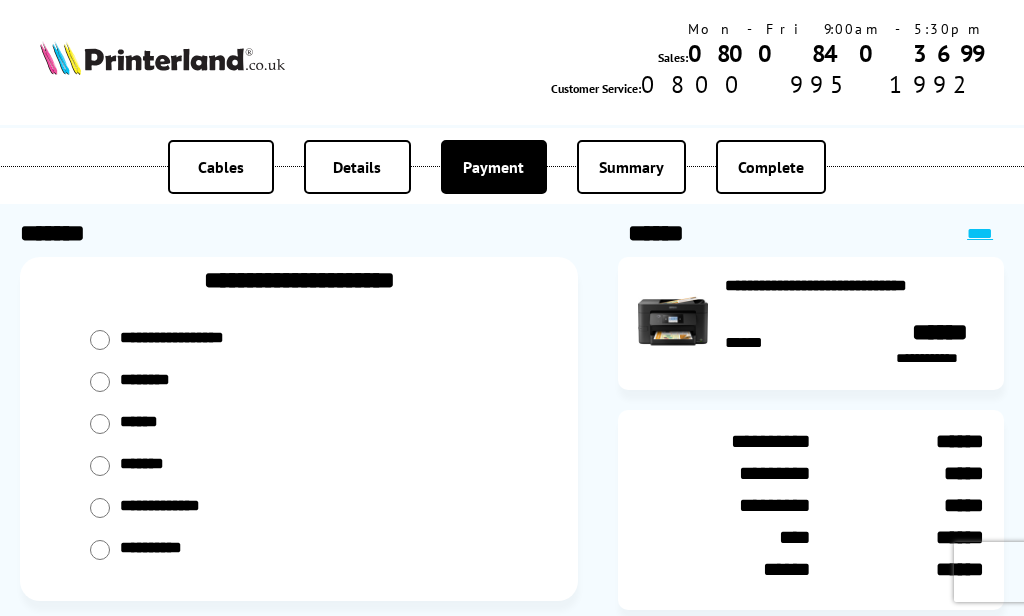scroll, scrollTop: 0, scrollLeft: 0, axis: both 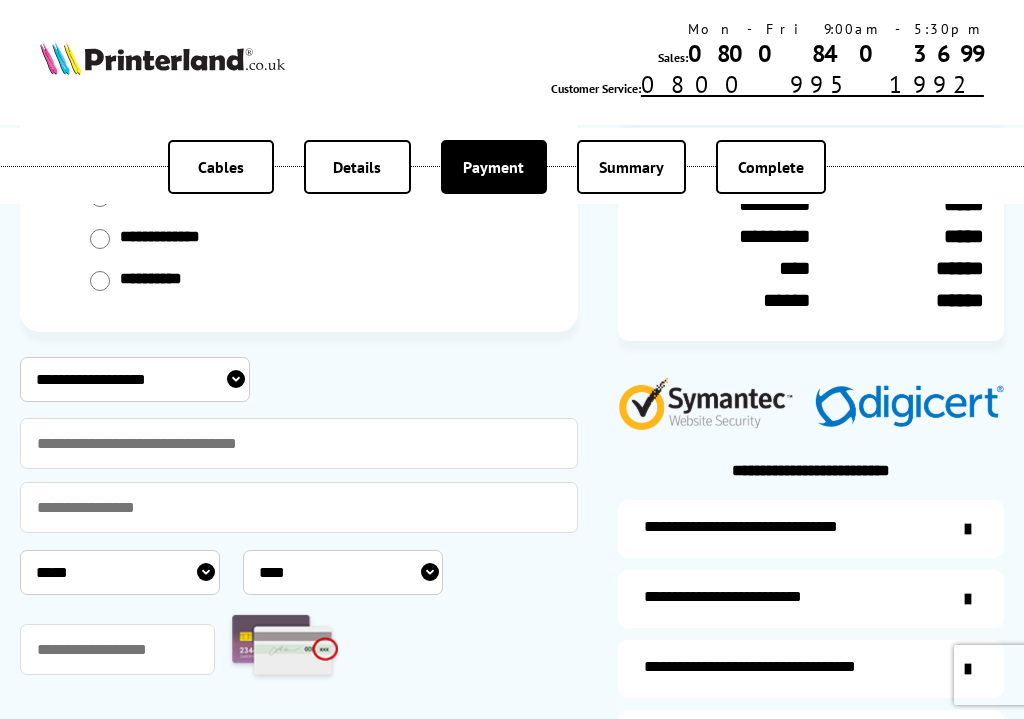 click on "**********" at bounding box center (135, 379) 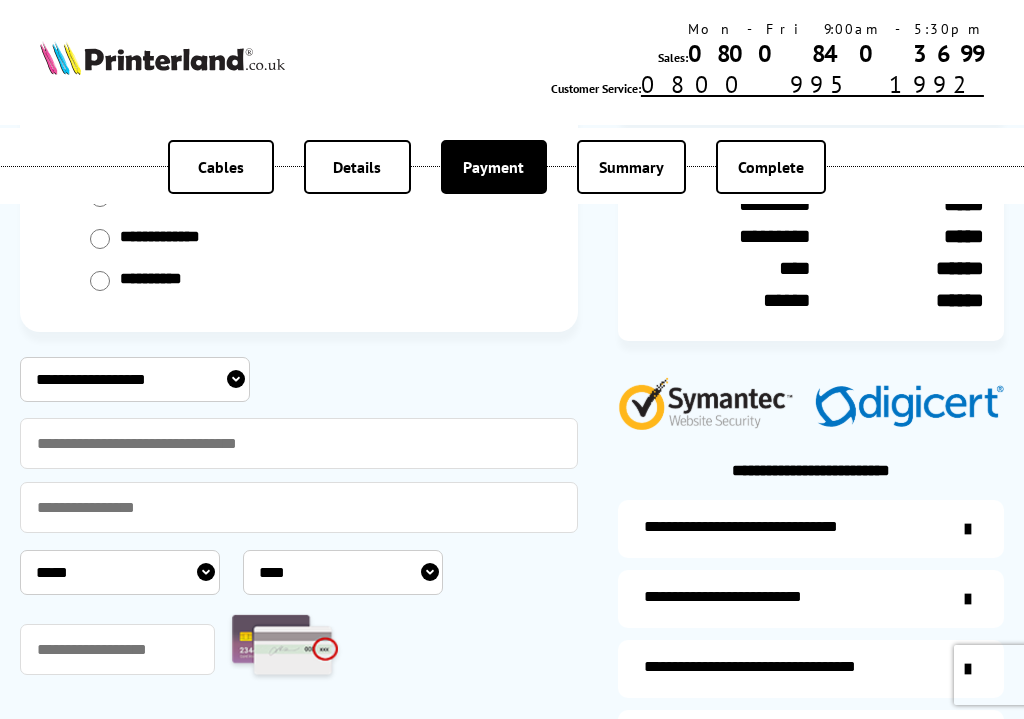 select on "****" 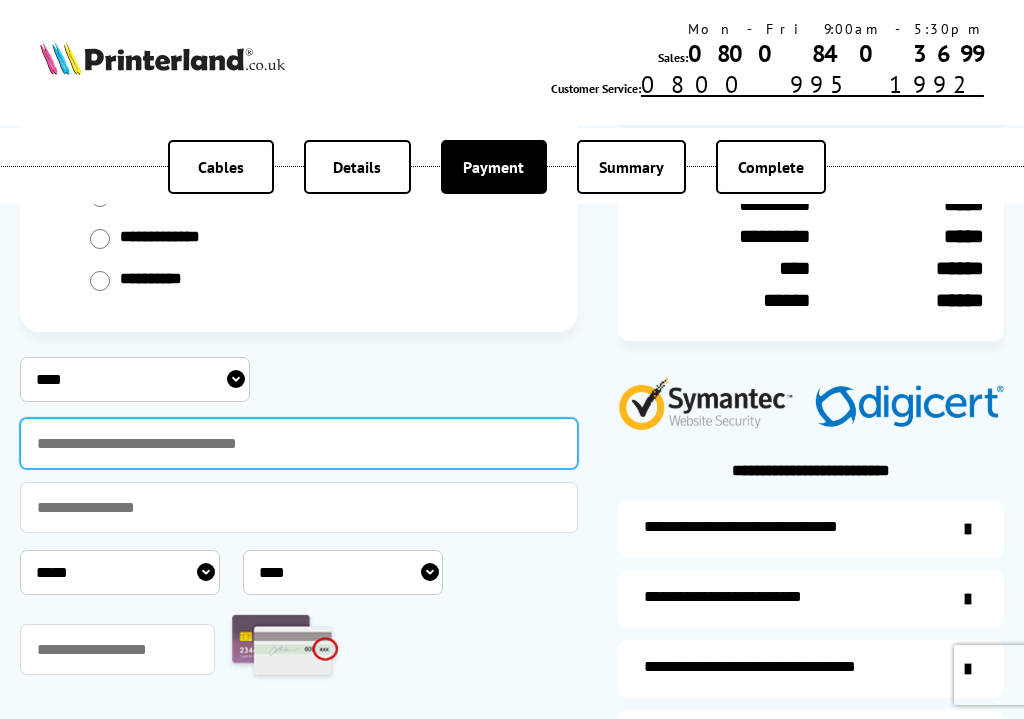 click at bounding box center (299, 443) 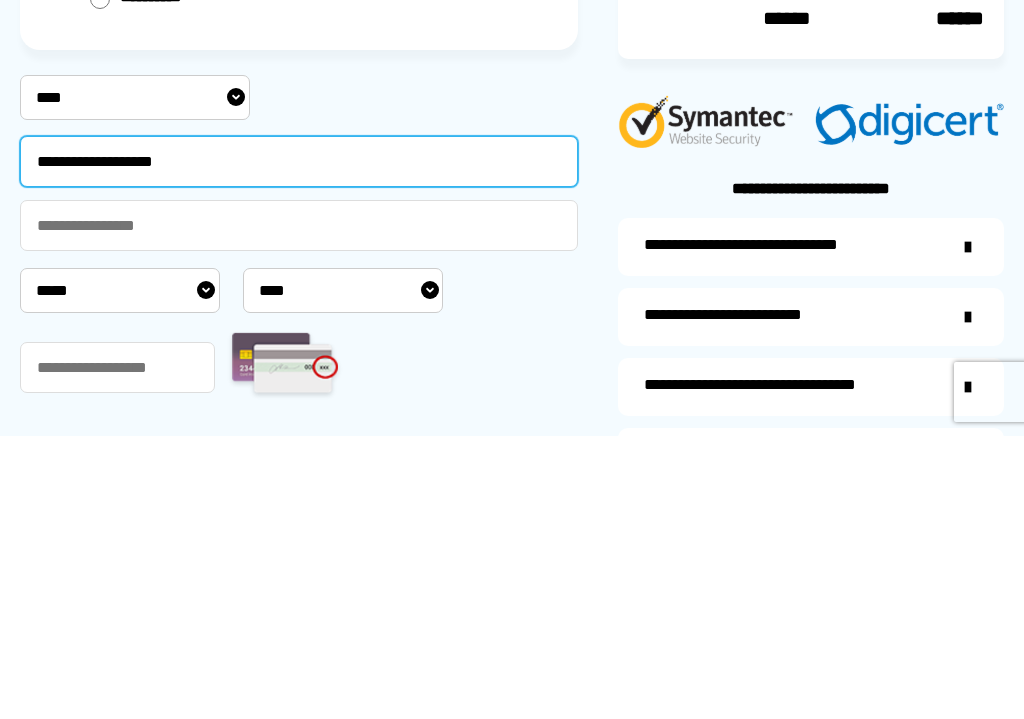 type on "**********" 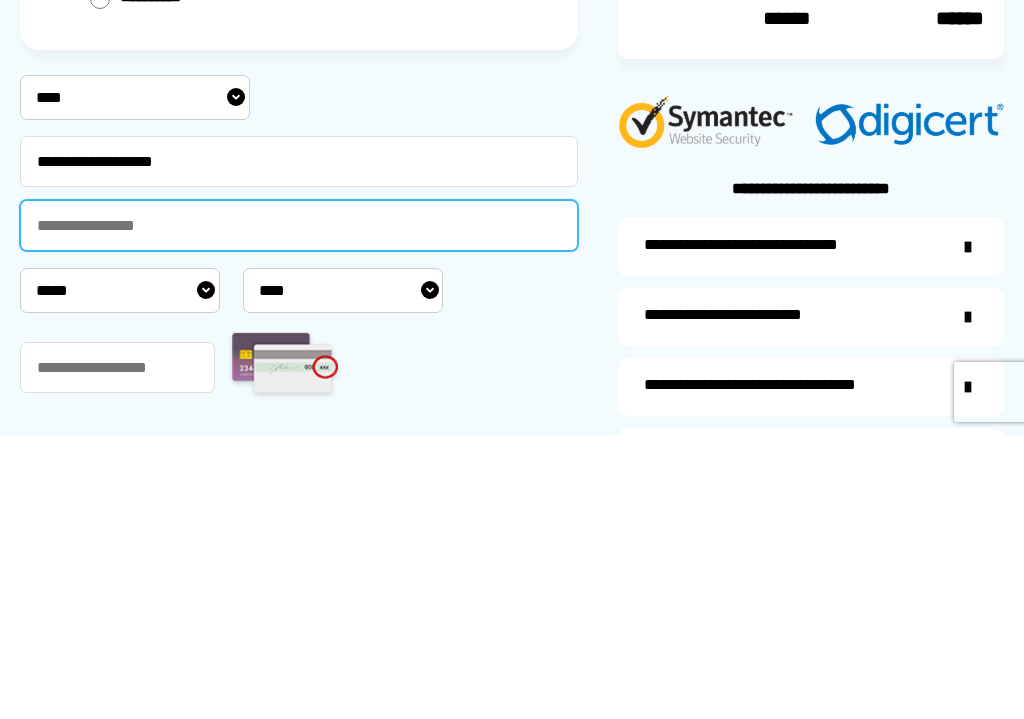 click at bounding box center (299, 508) 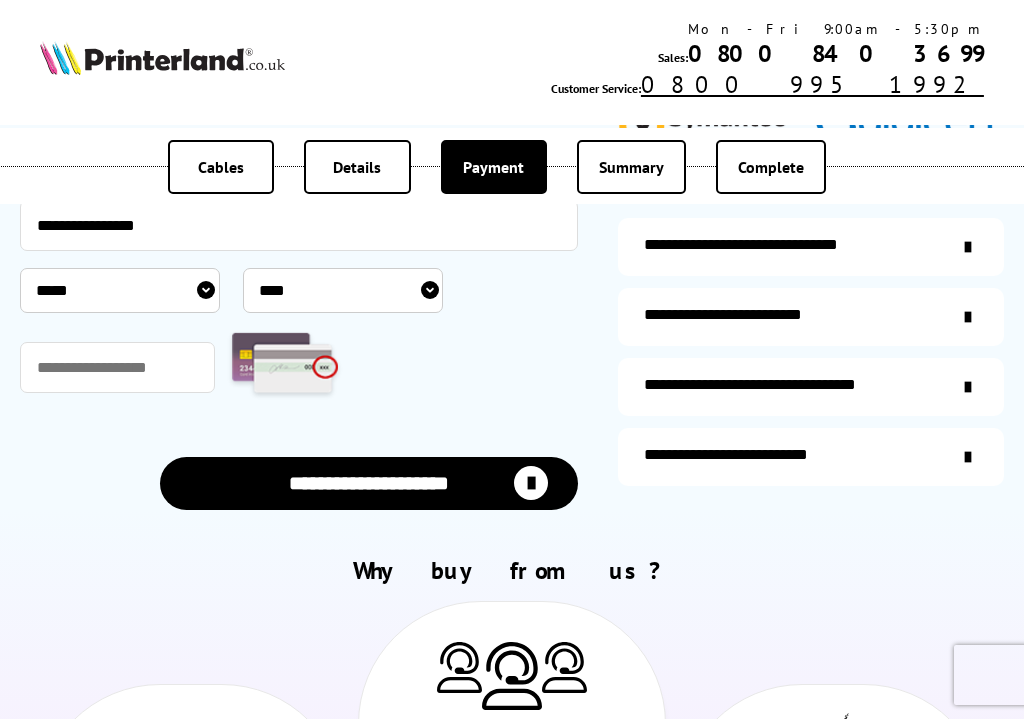 scroll, scrollTop: 555, scrollLeft: 0, axis: vertical 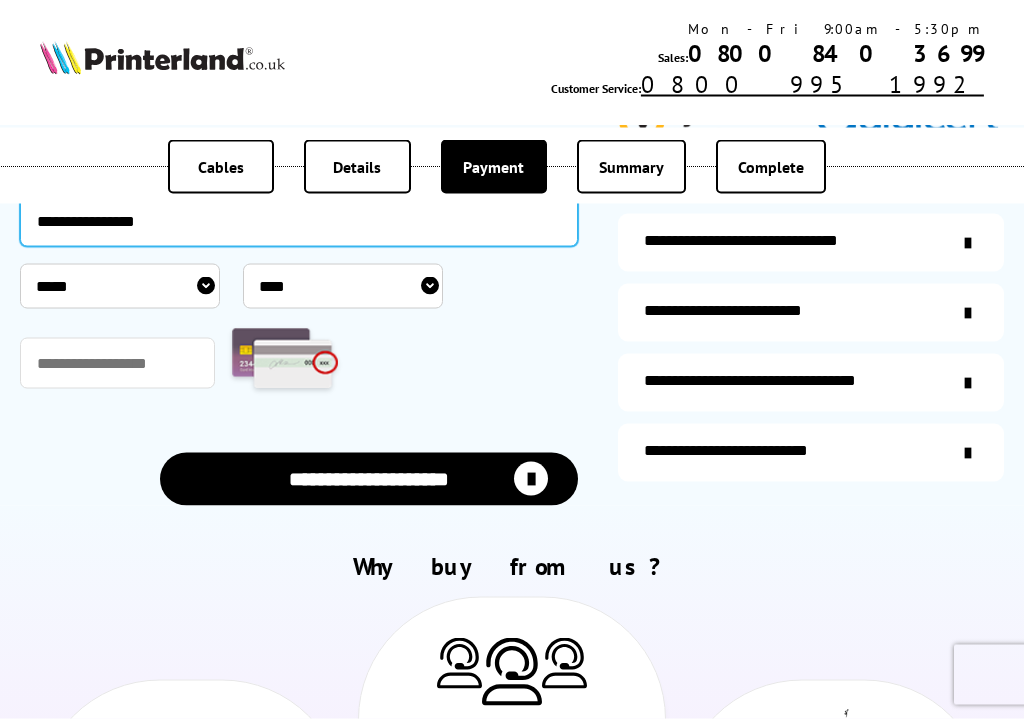 type on "**********" 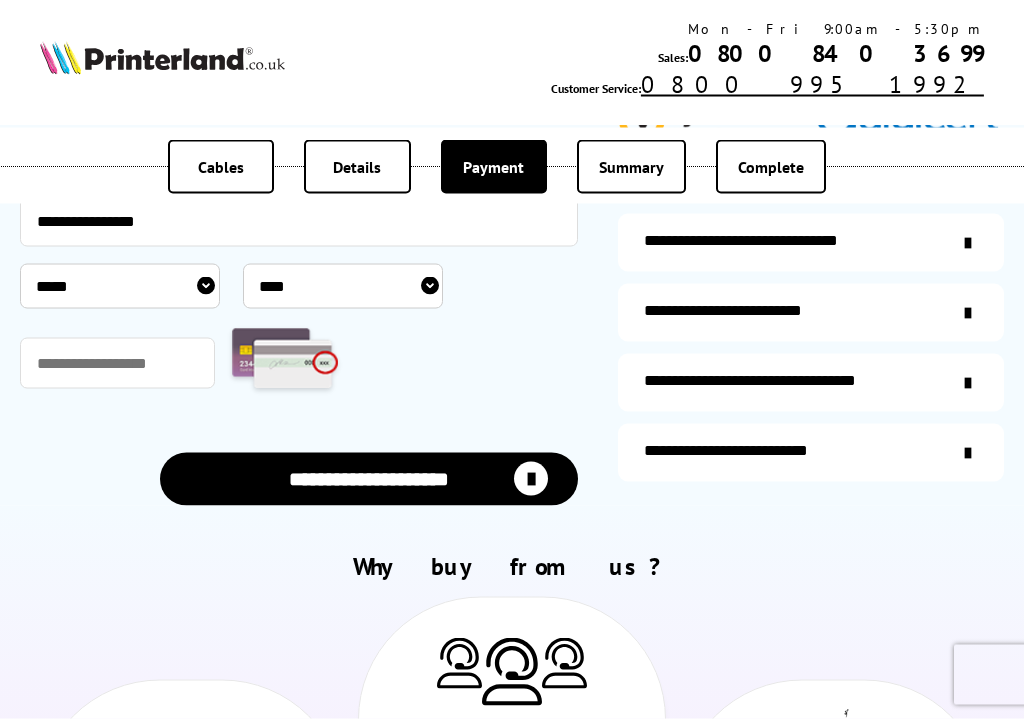 click on "*****
*
*
*
*
*
*
*
*
*
**
**
**" at bounding box center [120, 286] 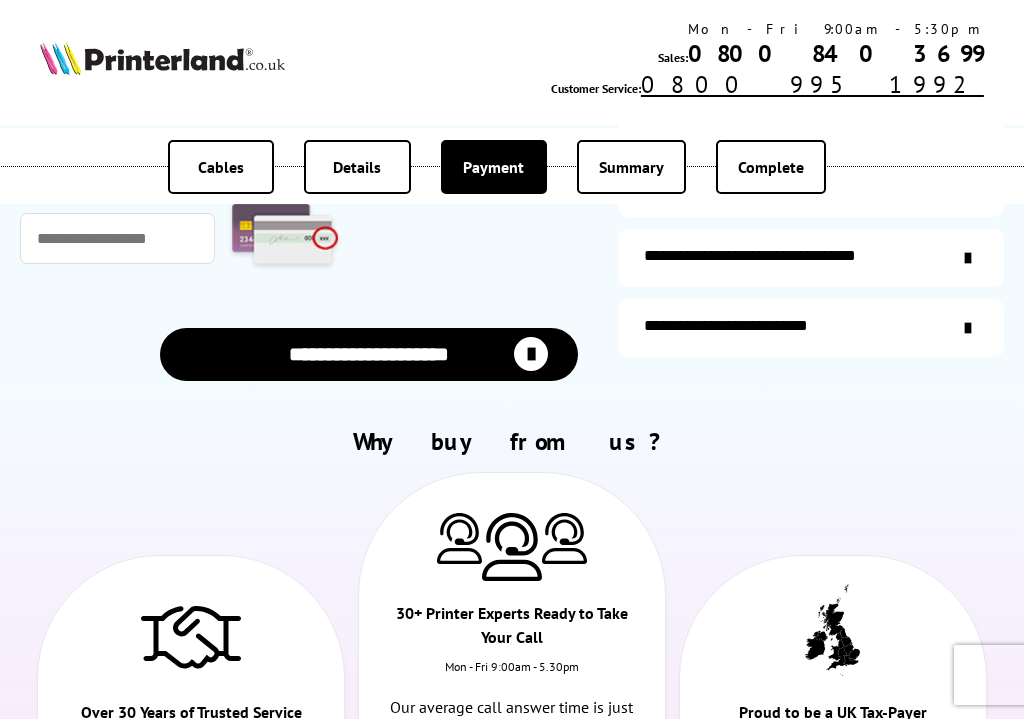 select on "*" 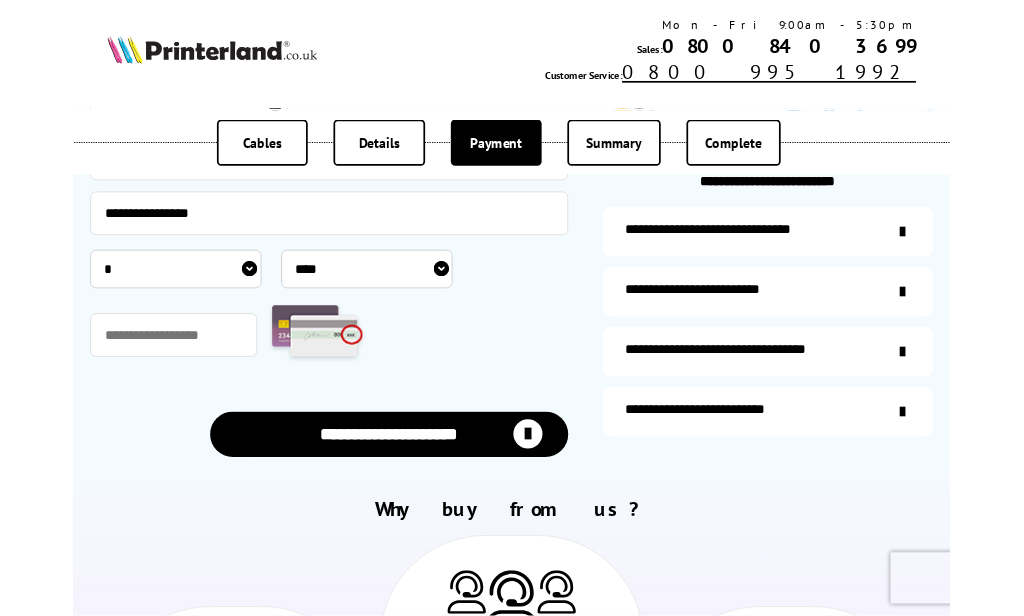 scroll, scrollTop: 526, scrollLeft: 0, axis: vertical 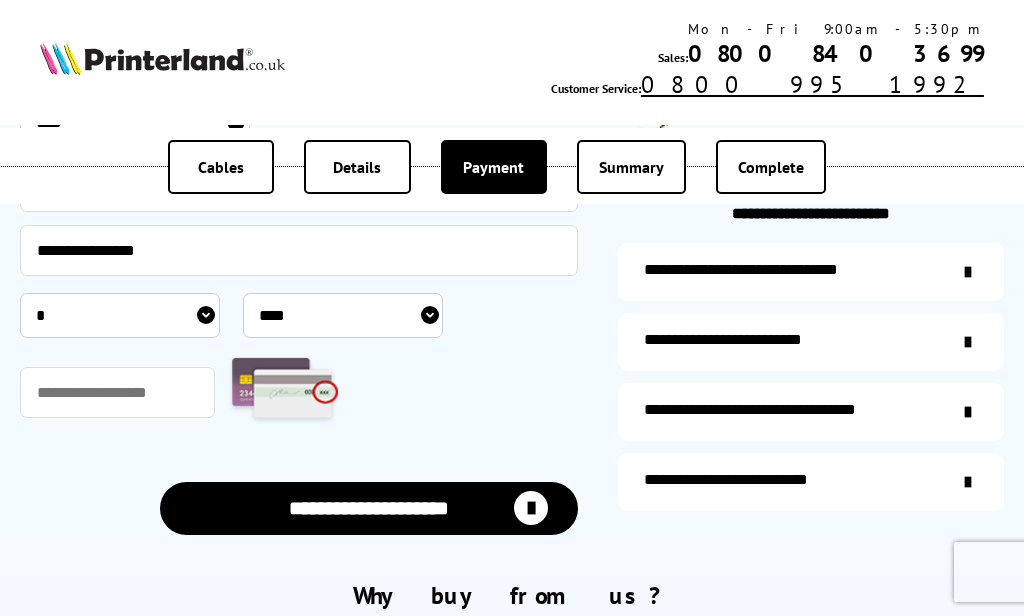 click on "****
****
****
****
****
****
****
****
****
****
****
****
****
****
****
****
****
****
****
****
****
****" at bounding box center (343, 315) 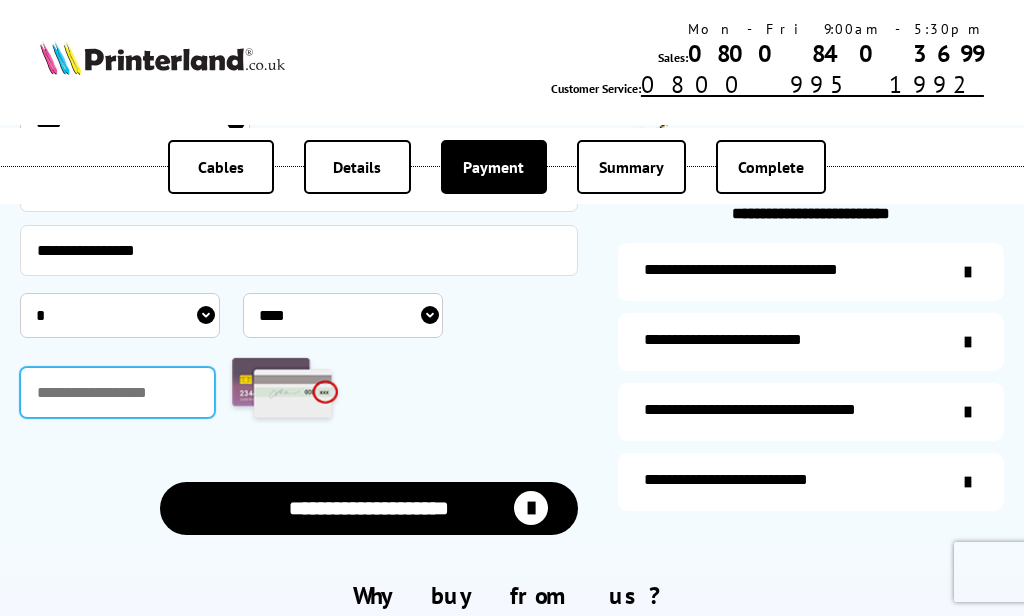 click at bounding box center (117, 392) 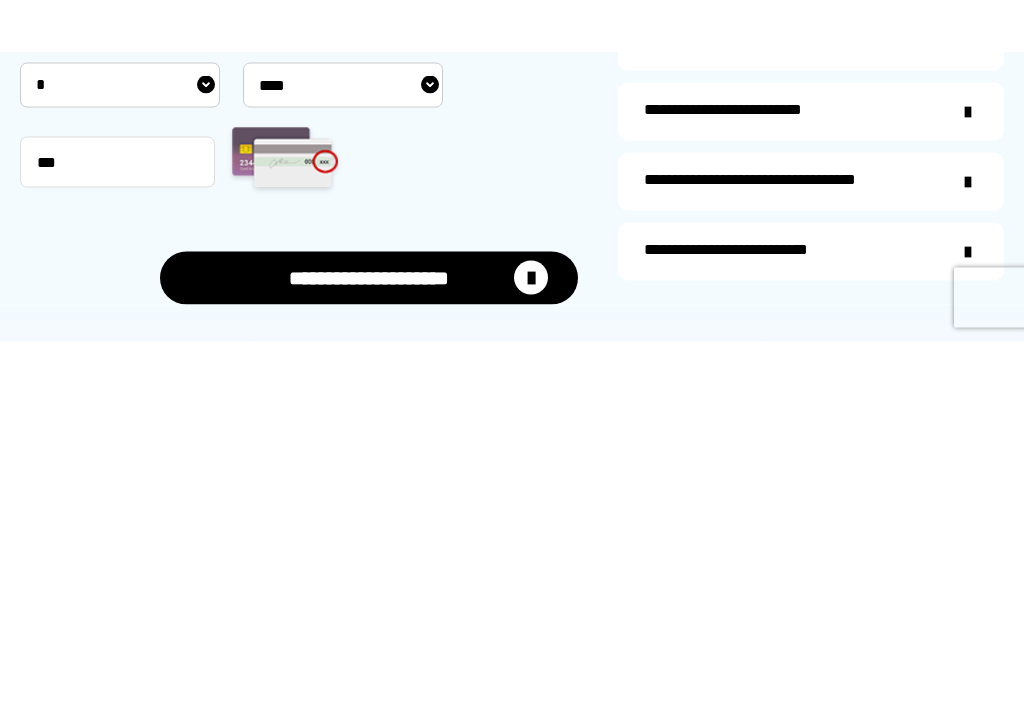 scroll, scrollTop: 483, scrollLeft: 0, axis: vertical 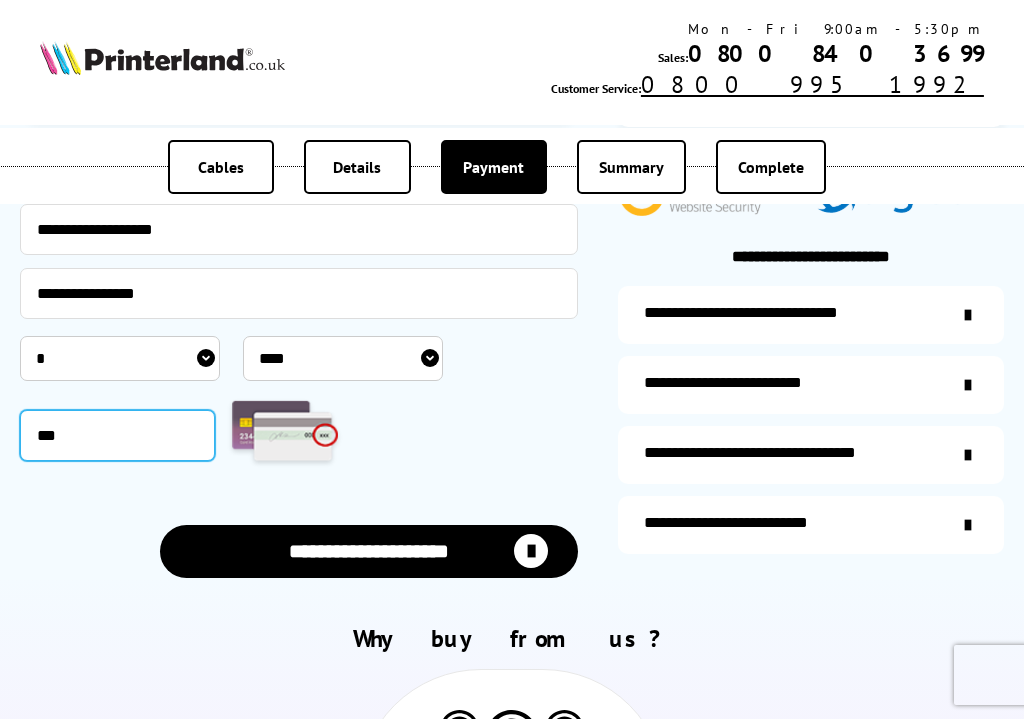 type on "***" 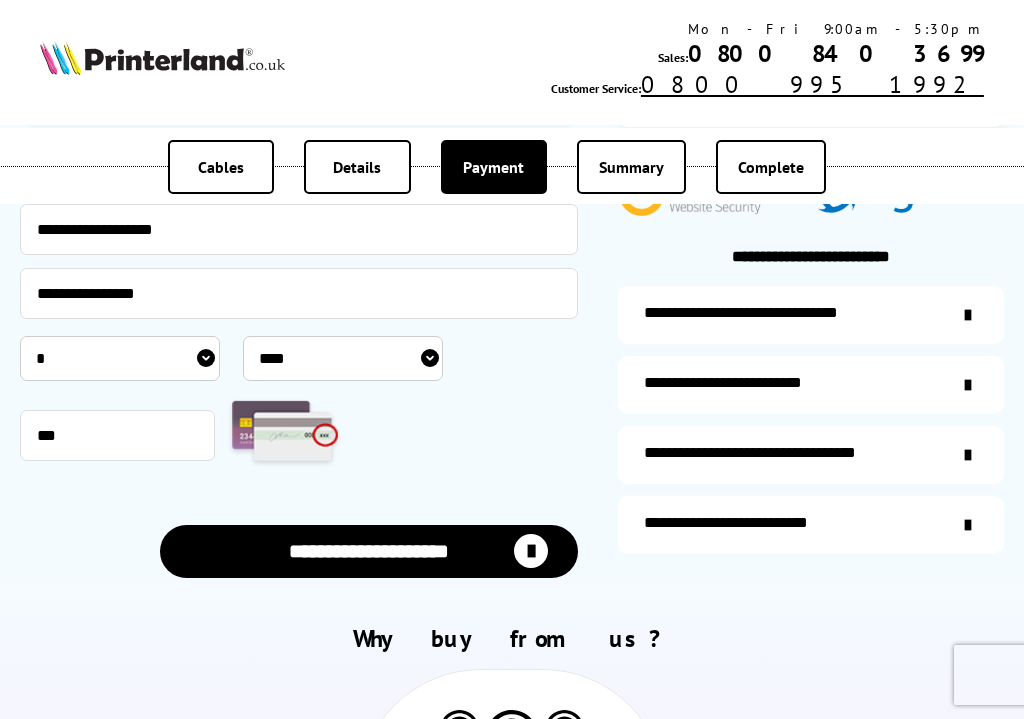 click at bounding box center (531, 551) 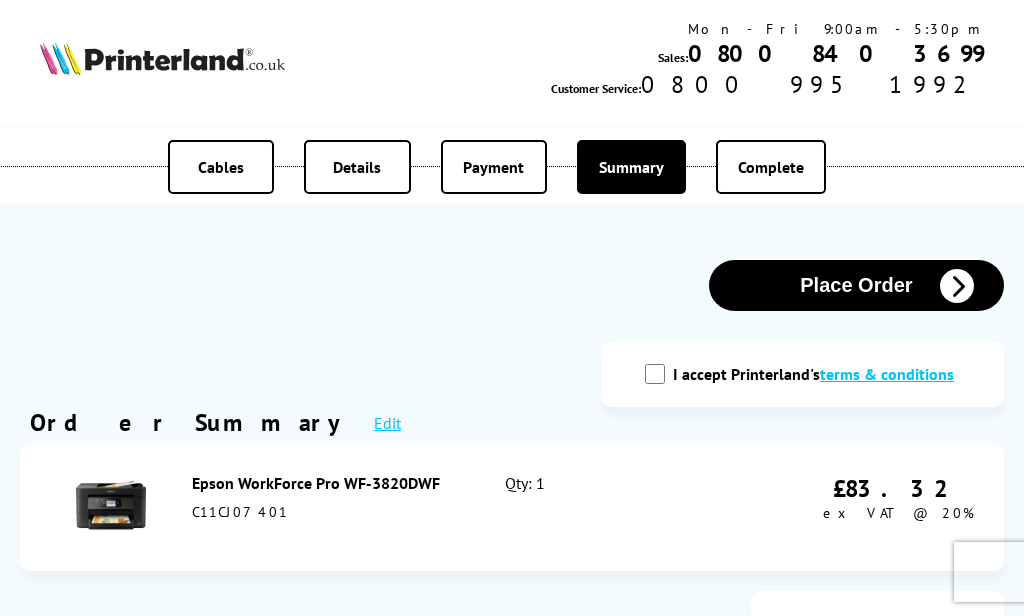 scroll, scrollTop: 0, scrollLeft: 0, axis: both 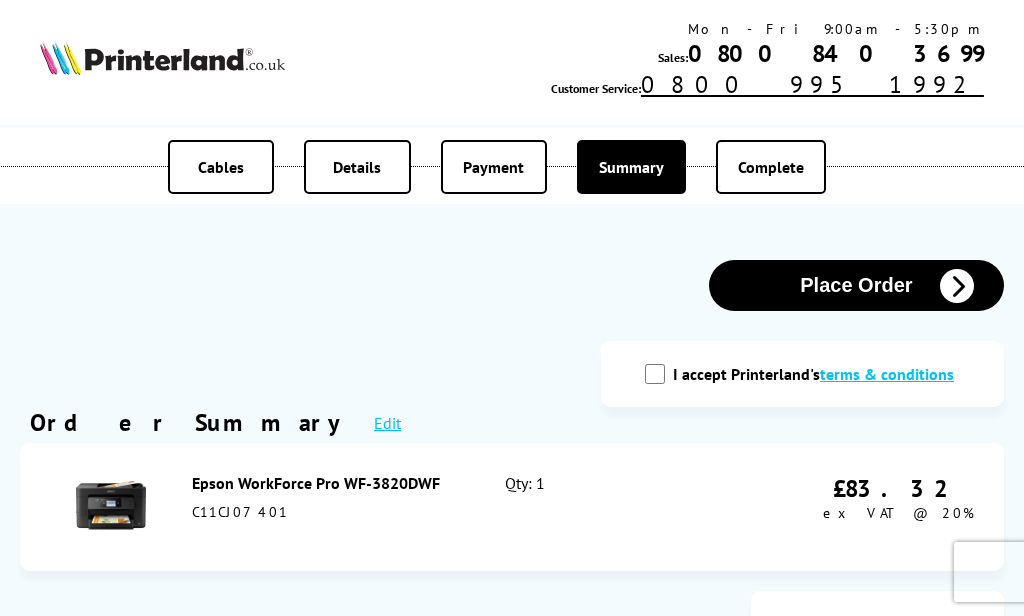 click at bounding box center (957, 286) 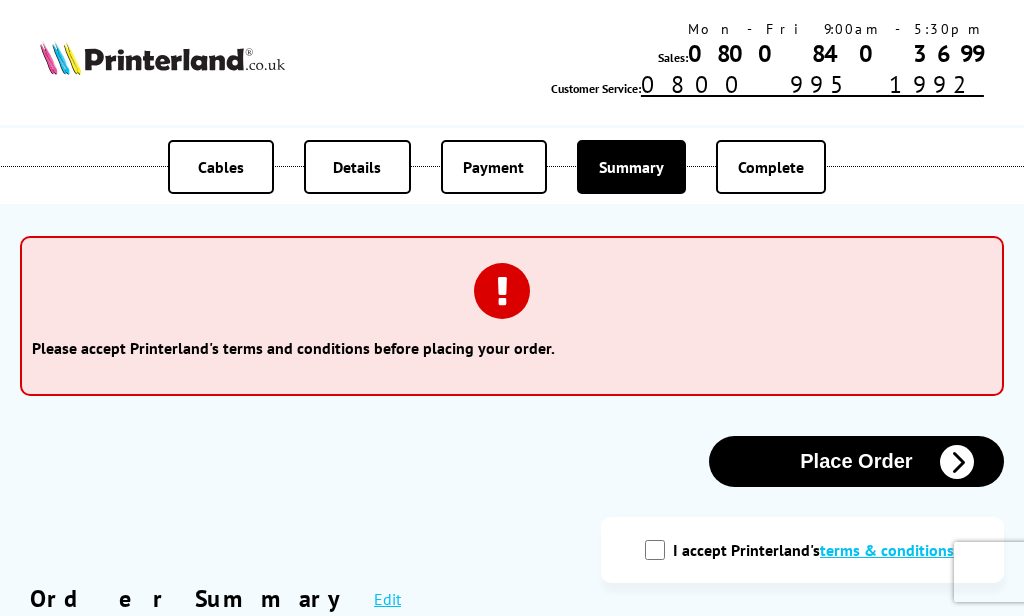 scroll, scrollTop: 0, scrollLeft: 0, axis: both 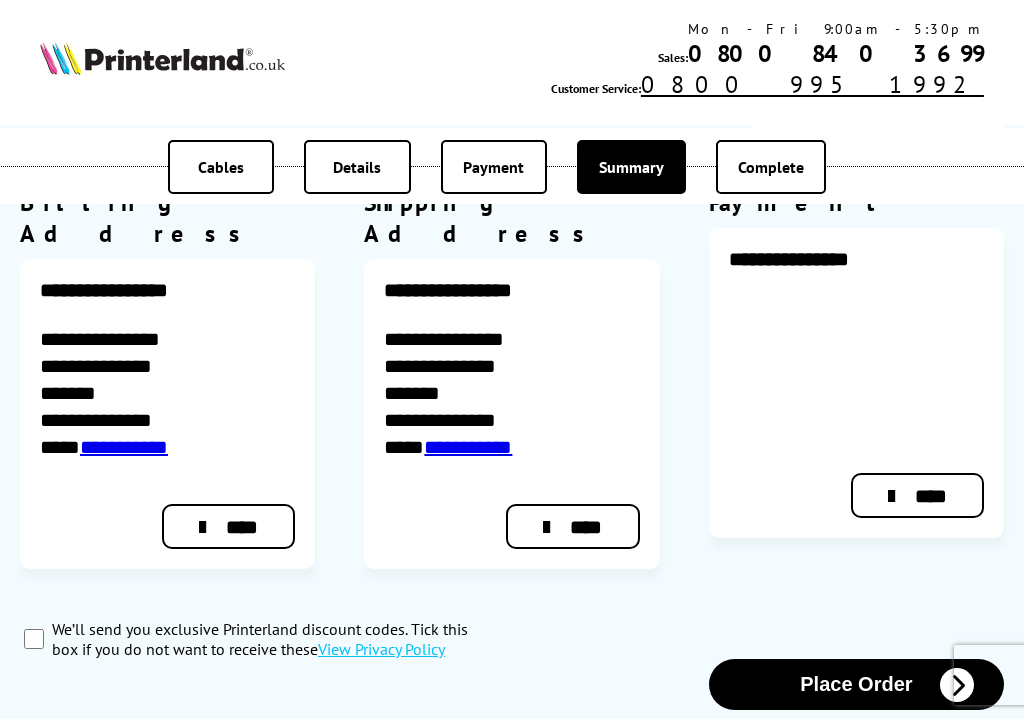 click on "We’ll send you exclusive Printerland discount codes. Tick this box if you do not want to receive these
View Privacy Policy" at bounding box center (34, 639) 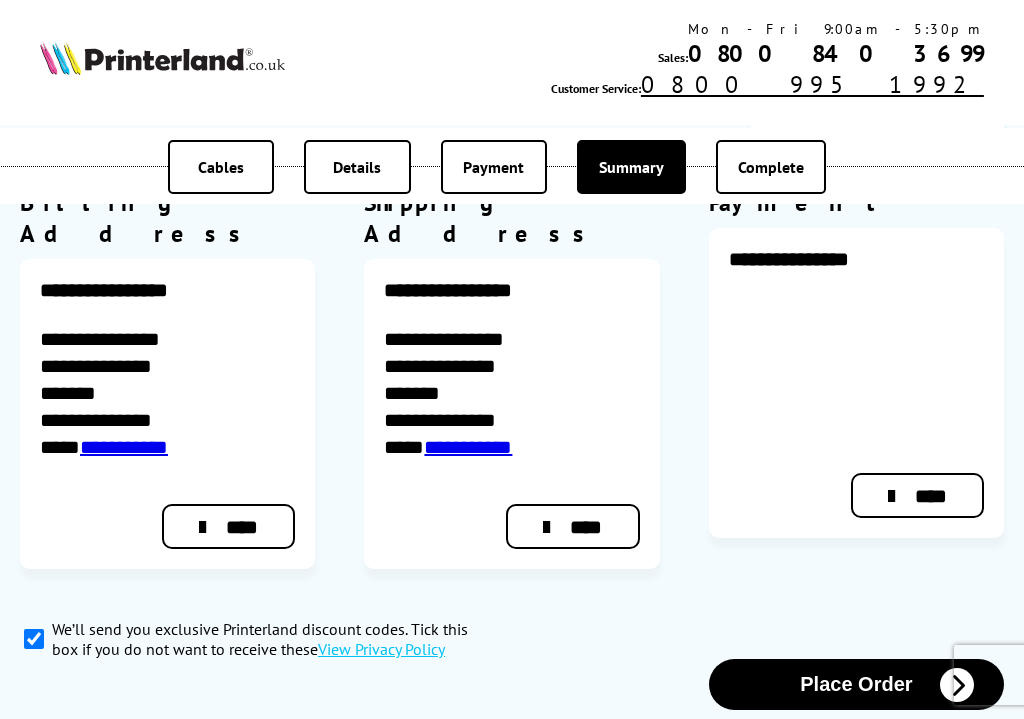 click at bounding box center [957, 685] 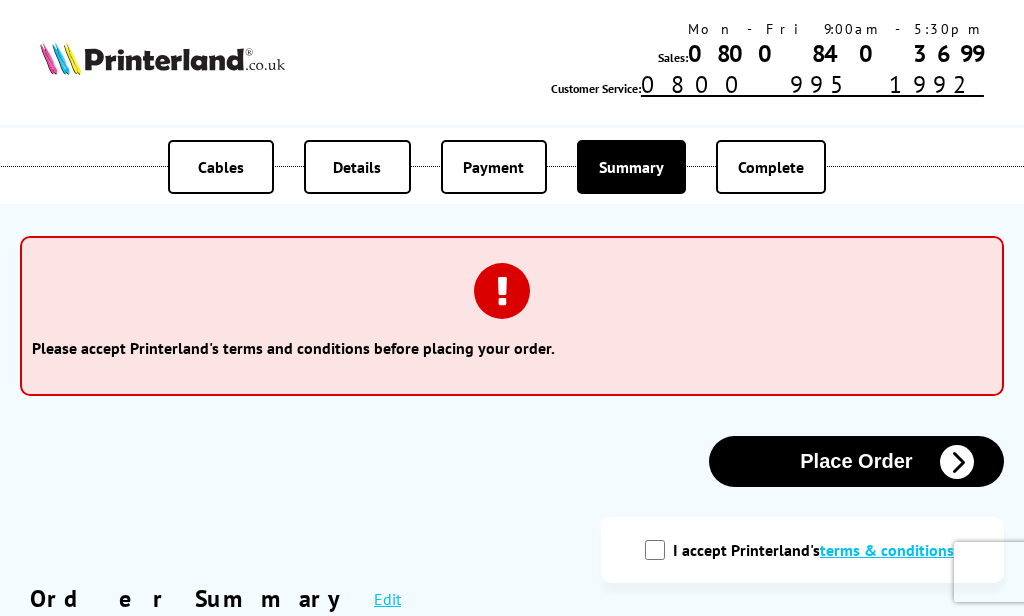 scroll, scrollTop: 0, scrollLeft: 0, axis: both 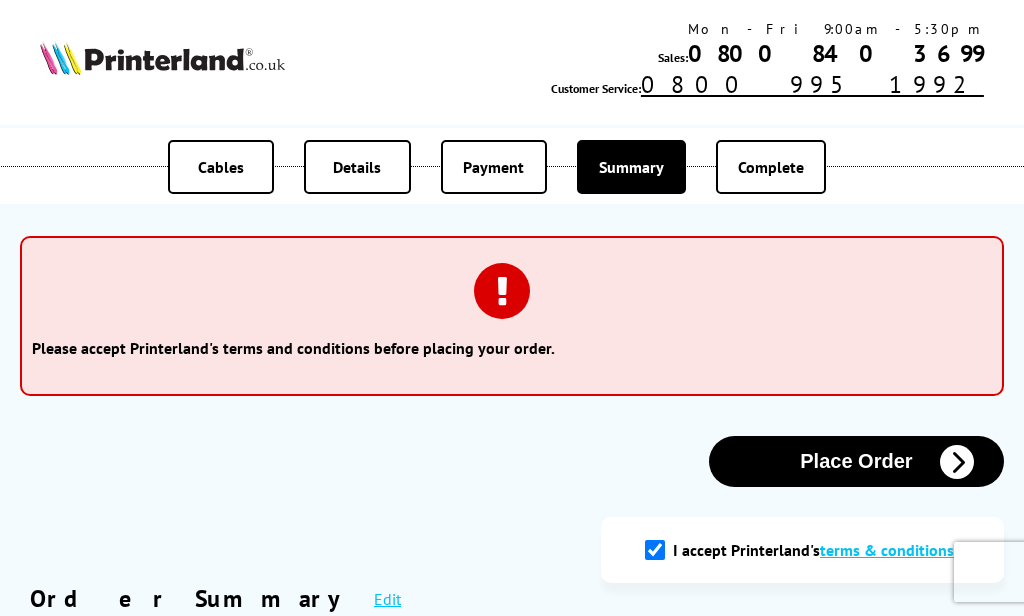 click on "I accept Printerland's  terms & conditions" at bounding box center (655, 550) 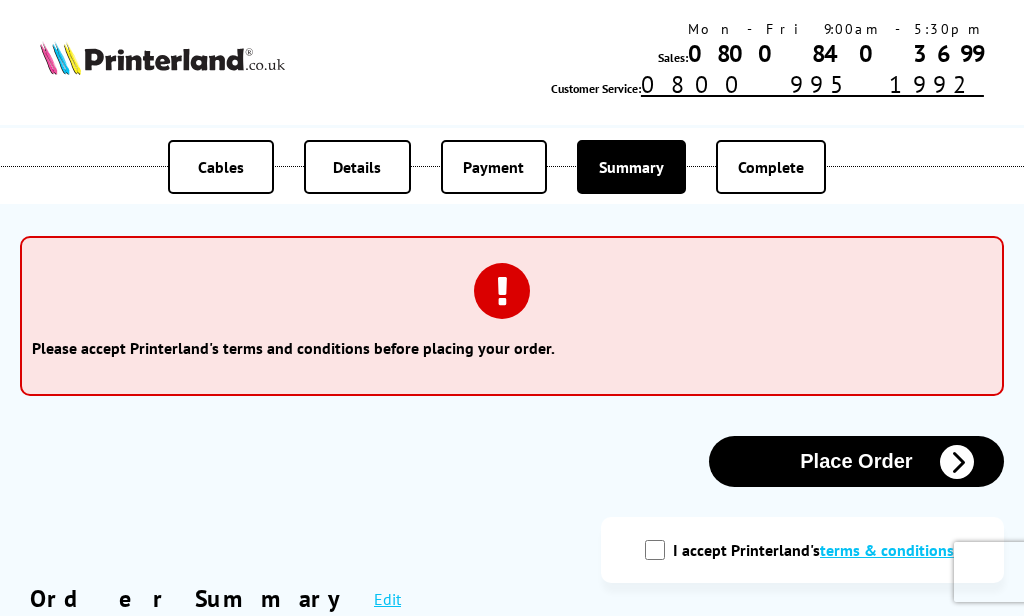 click on "I accept Printerland's  terms & conditions" at bounding box center (655, 550) 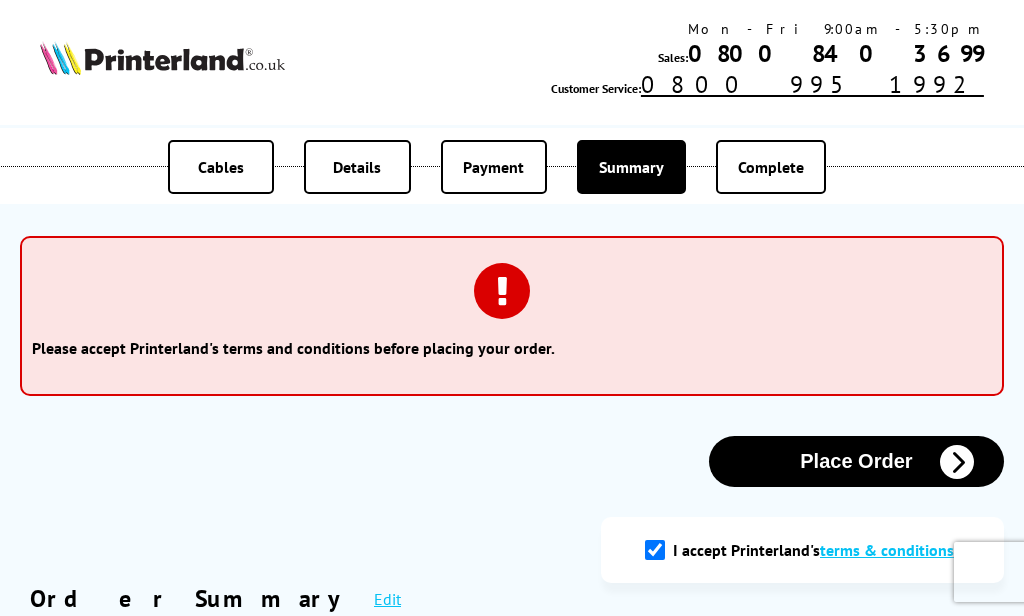 click at bounding box center (957, 462) 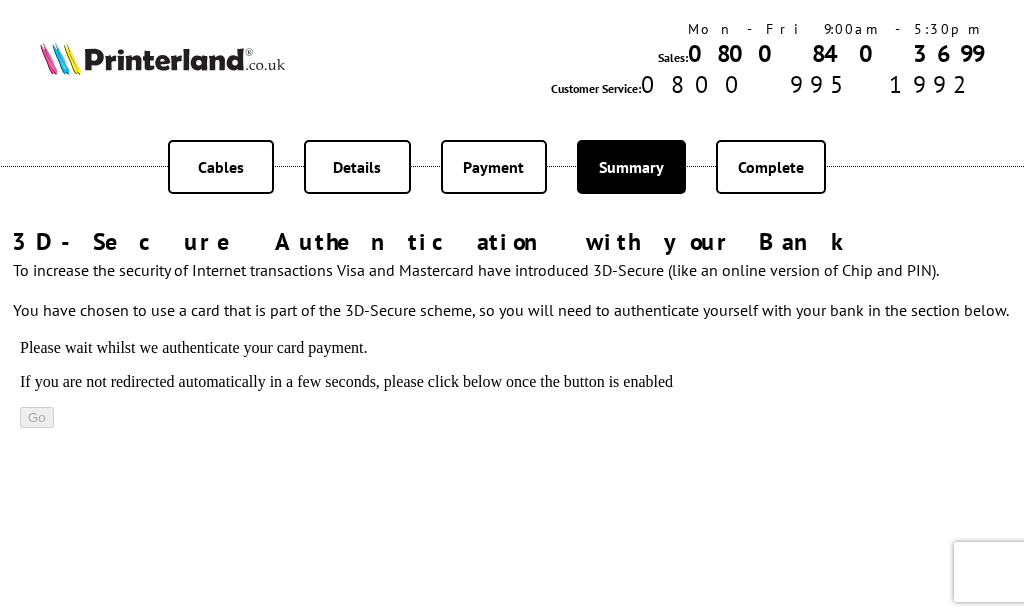 scroll, scrollTop: 0, scrollLeft: 0, axis: both 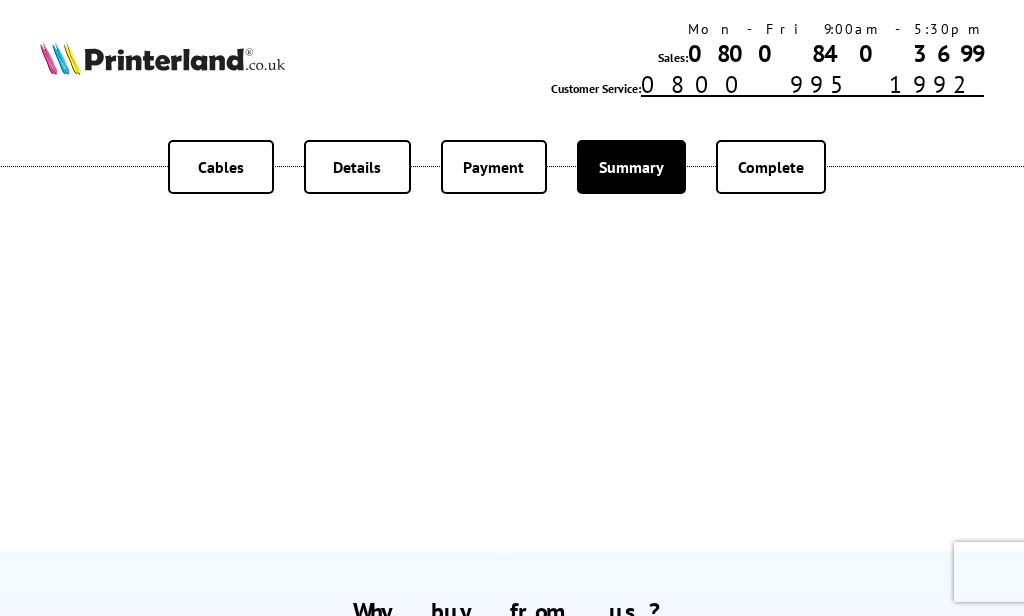 click on "Cables
Details
Payment
Summary
Complete" at bounding box center [512, 167] 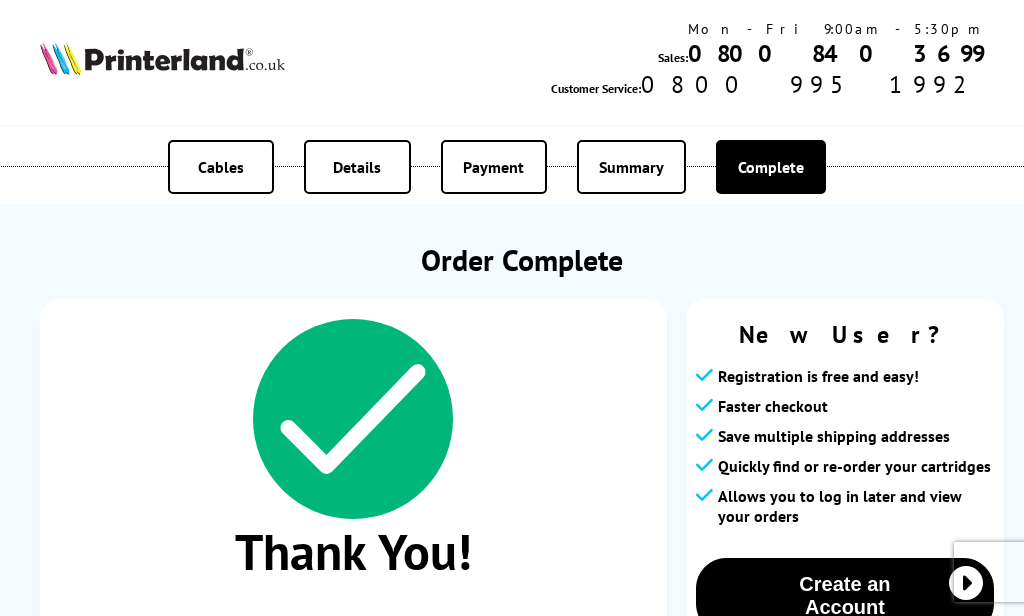 scroll, scrollTop: 0, scrollLeft: 0, axis: both 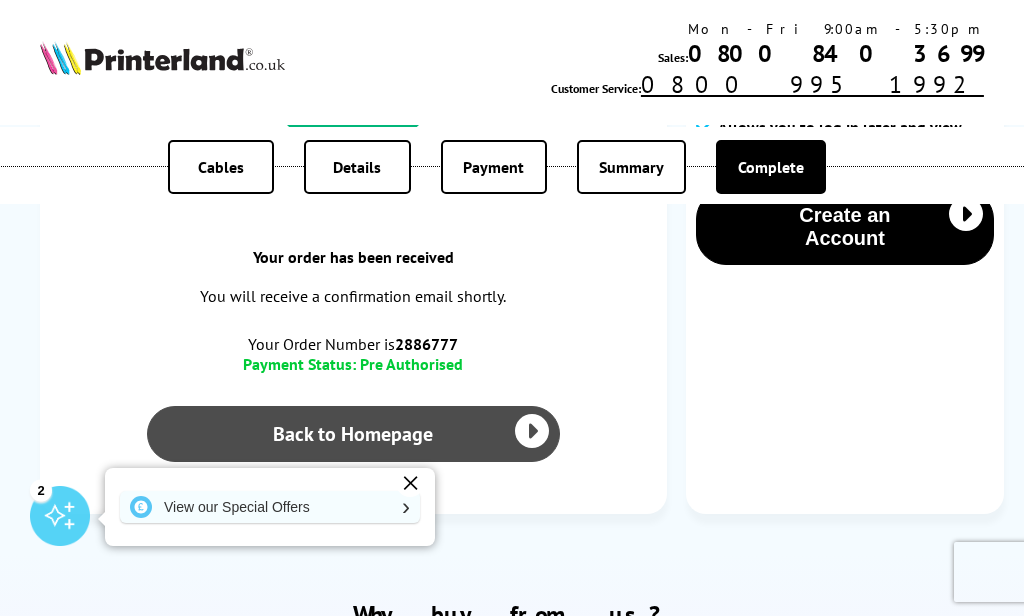 click at bounding box center [532, 431] 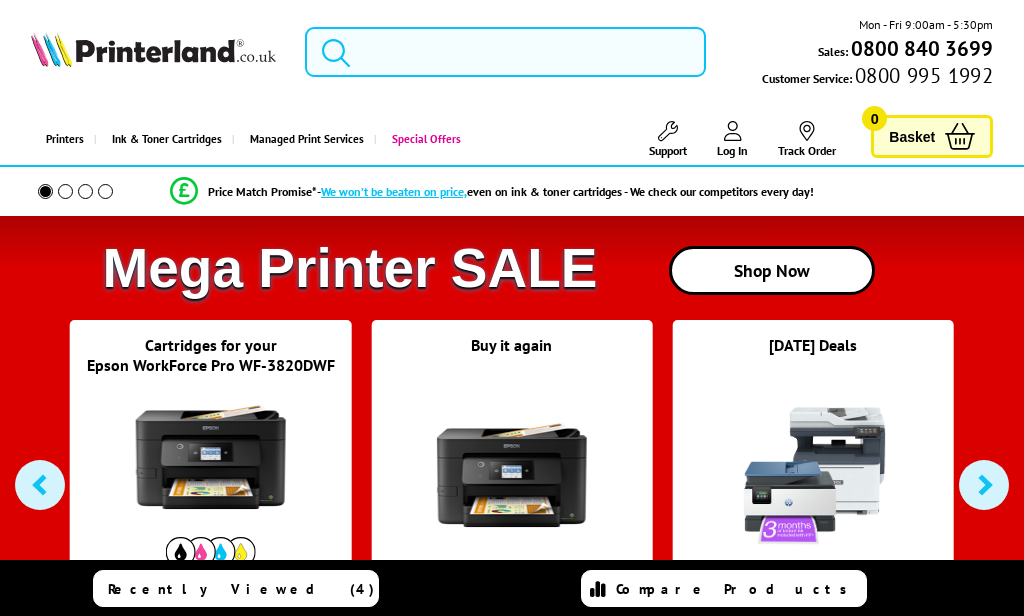 scroll, scrollTop: 0, scrollLeft: 0, axis: both 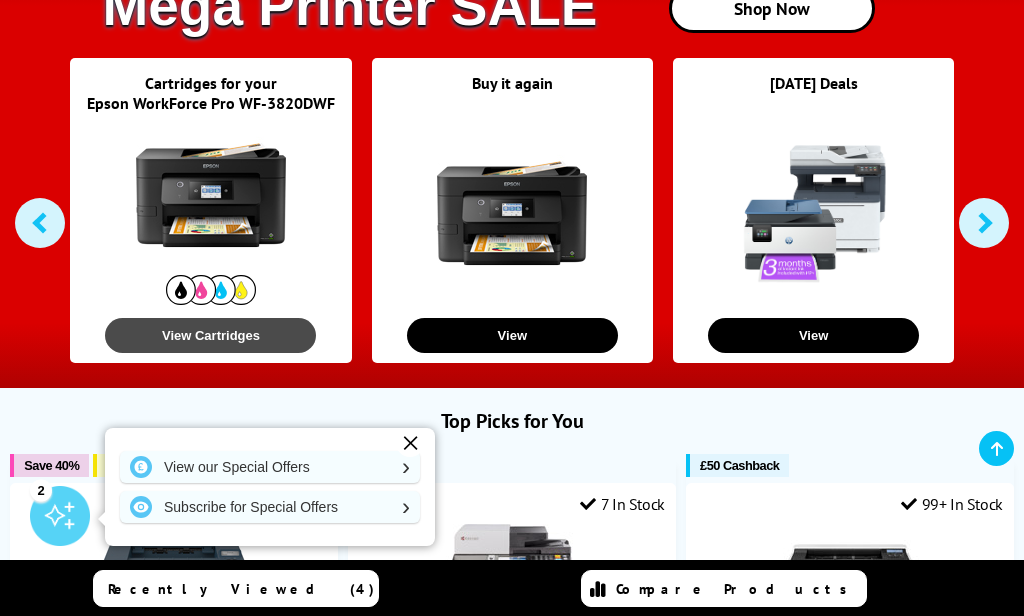 click on "View Cartridges" at bounding box center [210, 335] 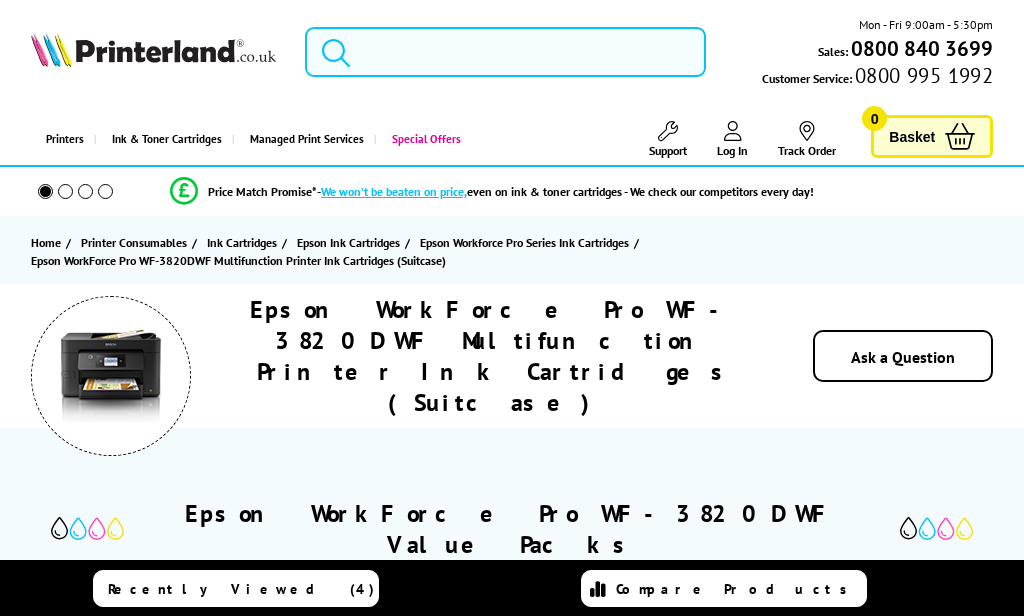 scroll, scrollTop: 0, scrollLeft: 0, axis: both 